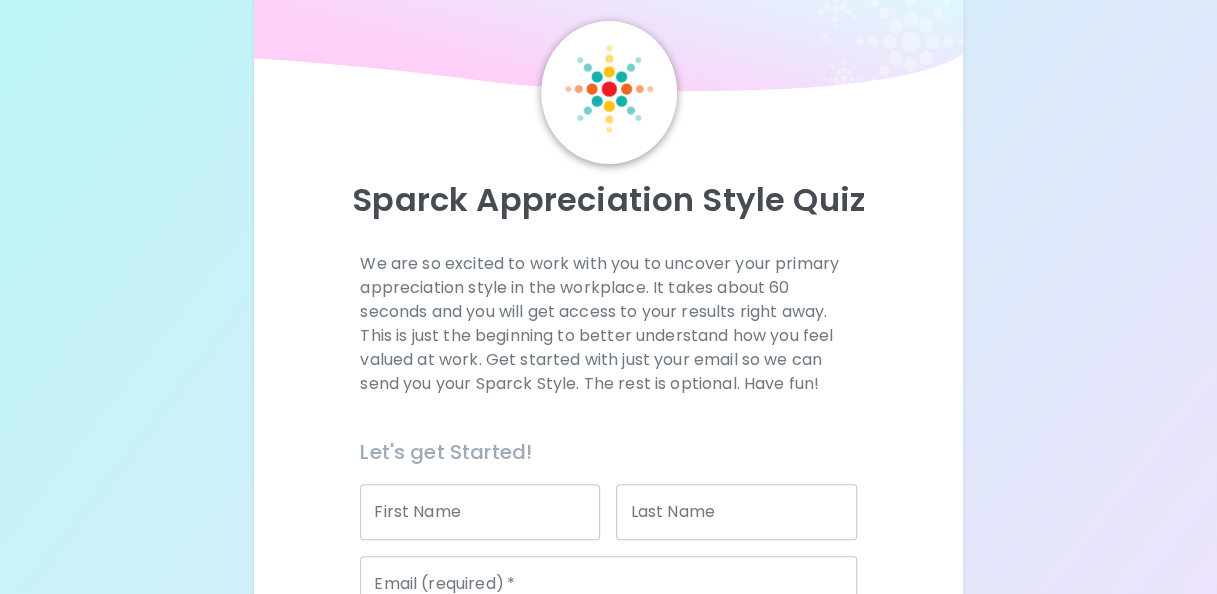 scroll, scrollTop: 200, scrollLeft: 0, axis: vertical 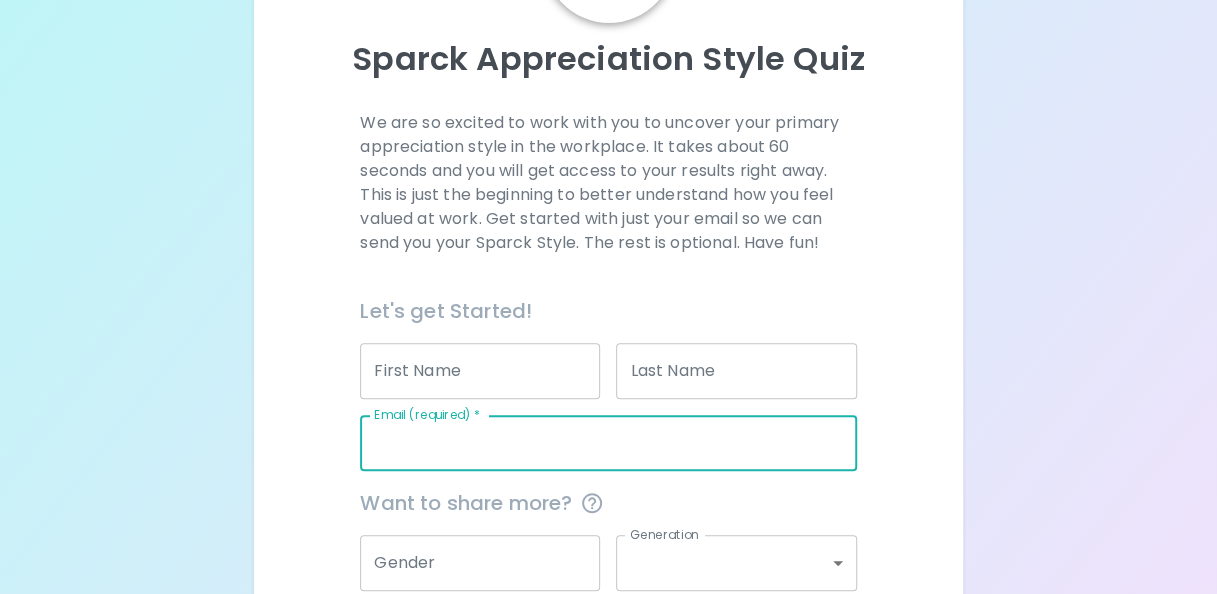 click on "Email (required)   *" at bounding box center (608, 443) 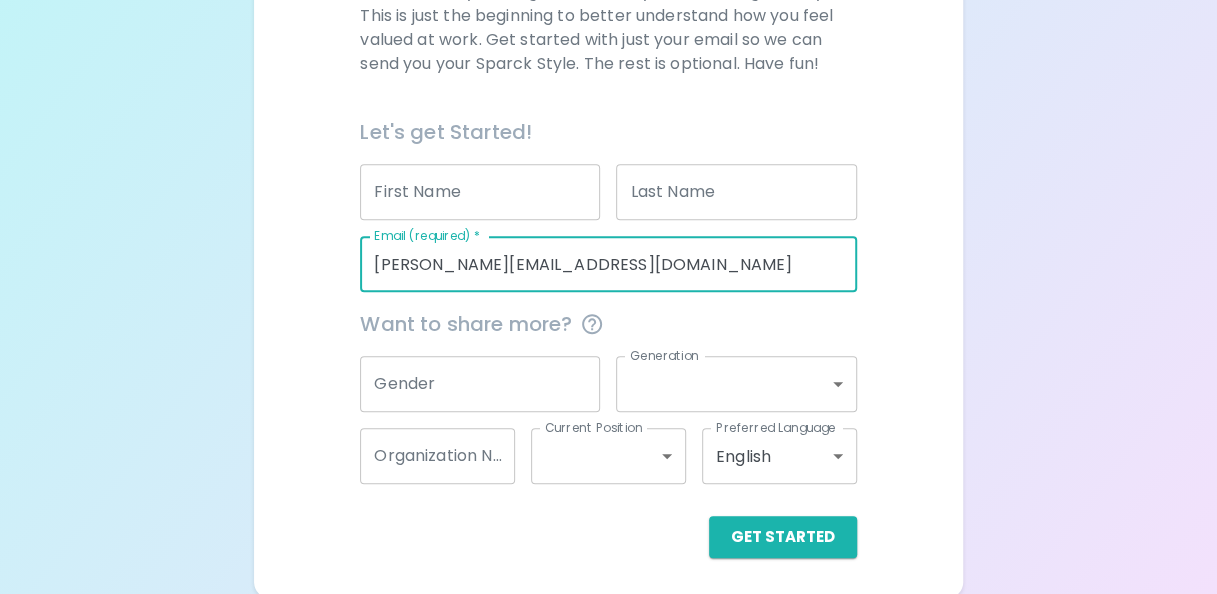 scroll, scrollTop: 382, scrollLeft: 0, axis: vertical 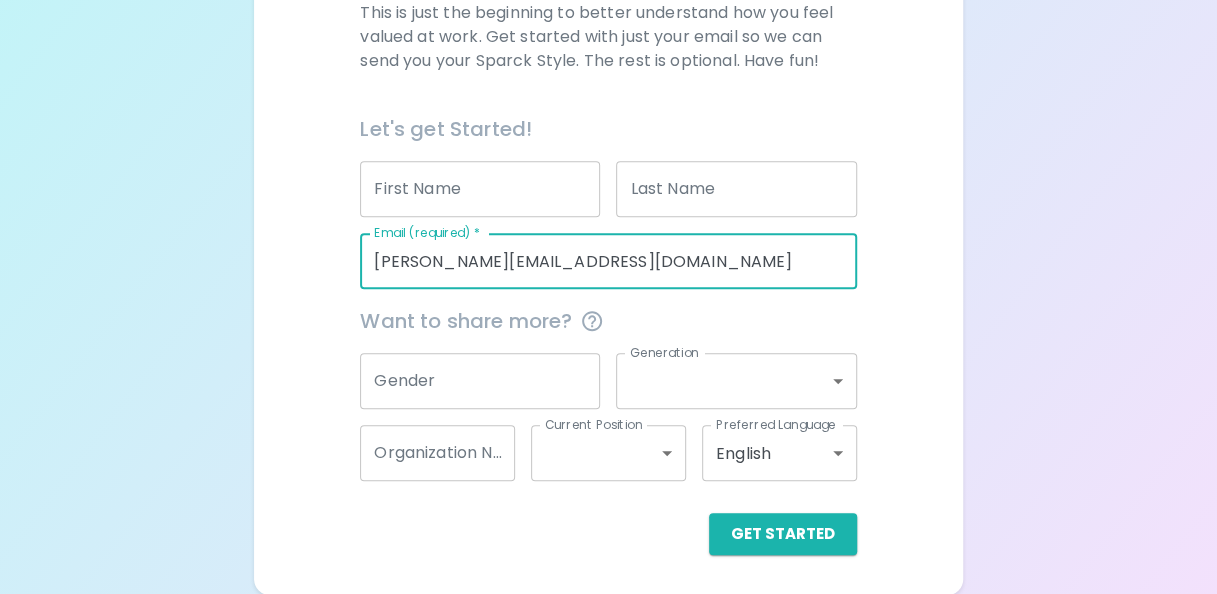type on "[PERSON_NAME][EMAIL_ADDRESS][DOMAIN_NAME]" 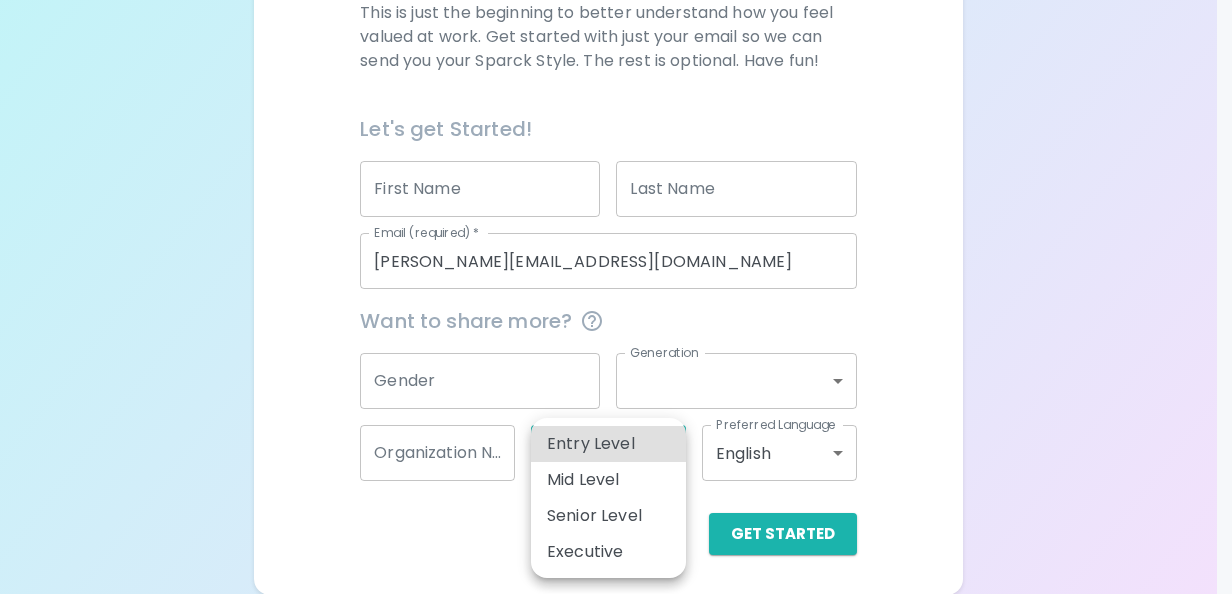 click on "Sparck Appreciation Style Quiz We are so excited to work with you to uncover your primary appreciation style in the workplace. It takes about 60 seconds and you will get access to your results right away. This is just the beginning to better understand how you feel valued at work. Get started with just your email so we can send you your Sparck Style. The rest is optional. Have fun! Let's get Started! First Name First Name Last Name Last Name Email (required)   * [PERSON_NAME][EMAIL_ADDRESS][DOMAIN_NAME] Email (required)   * Want to share more? Gender Gender Generation ​ Generation Organization Name Organization Name Current Position ​ Current Position Preferred Language English en Preferred Language Get Started   English Español Entry Level Mid Level Senior Level Executive" at bounding box center [616, 106] 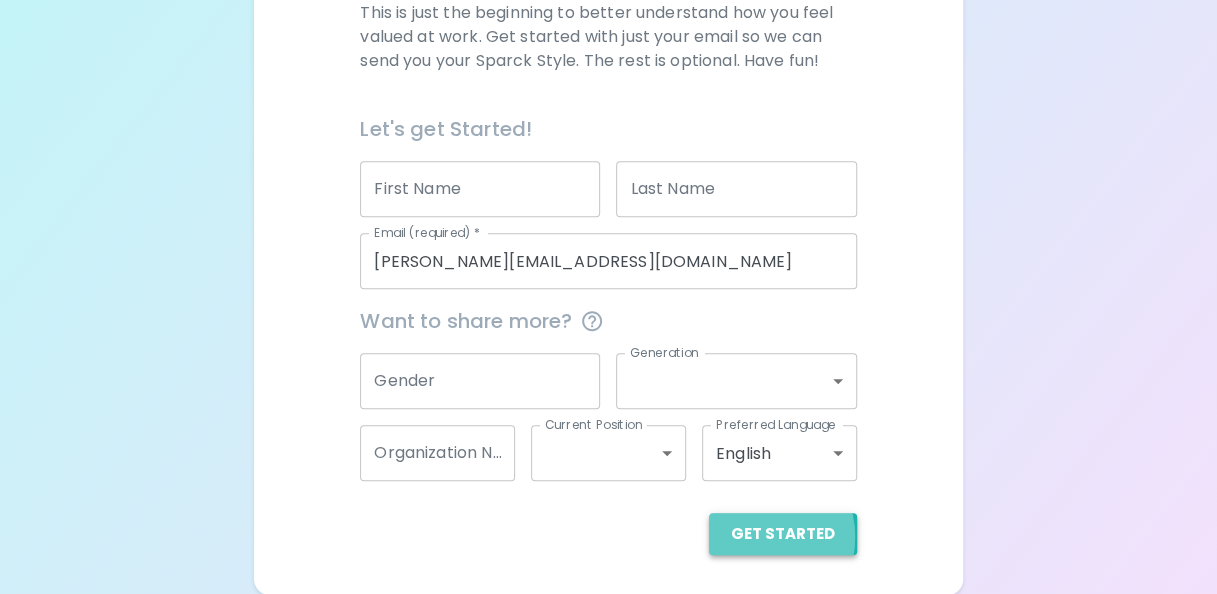 click on "Get Started" at bounding box center (783, 534) 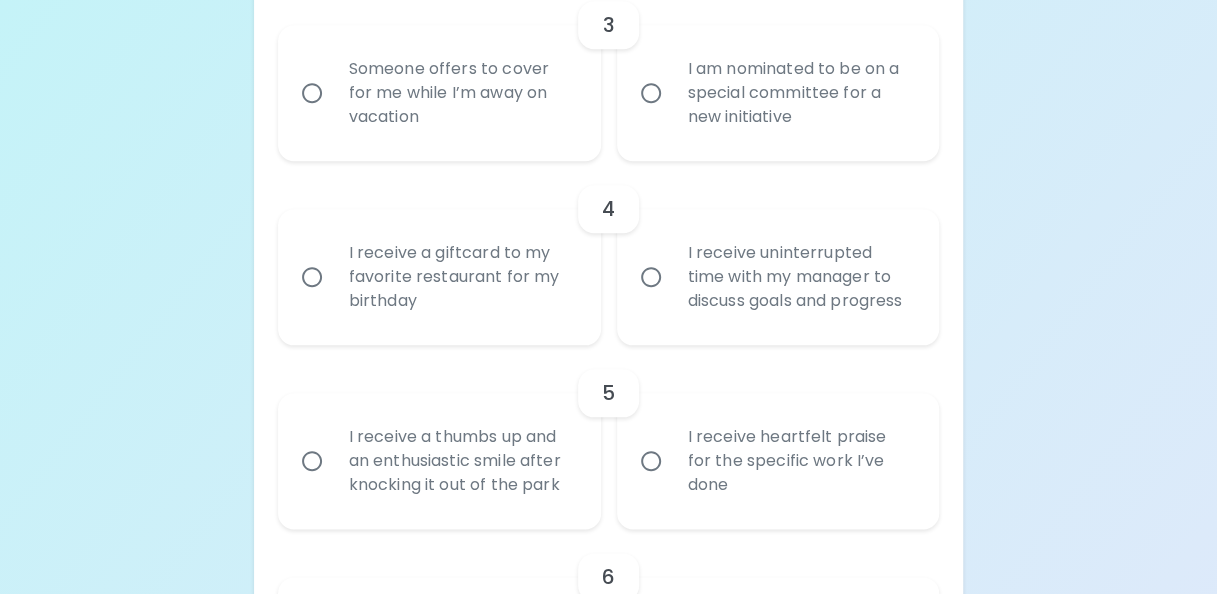 scroll, scrollTop: 900, scrollLeft: 0, axis: vertical 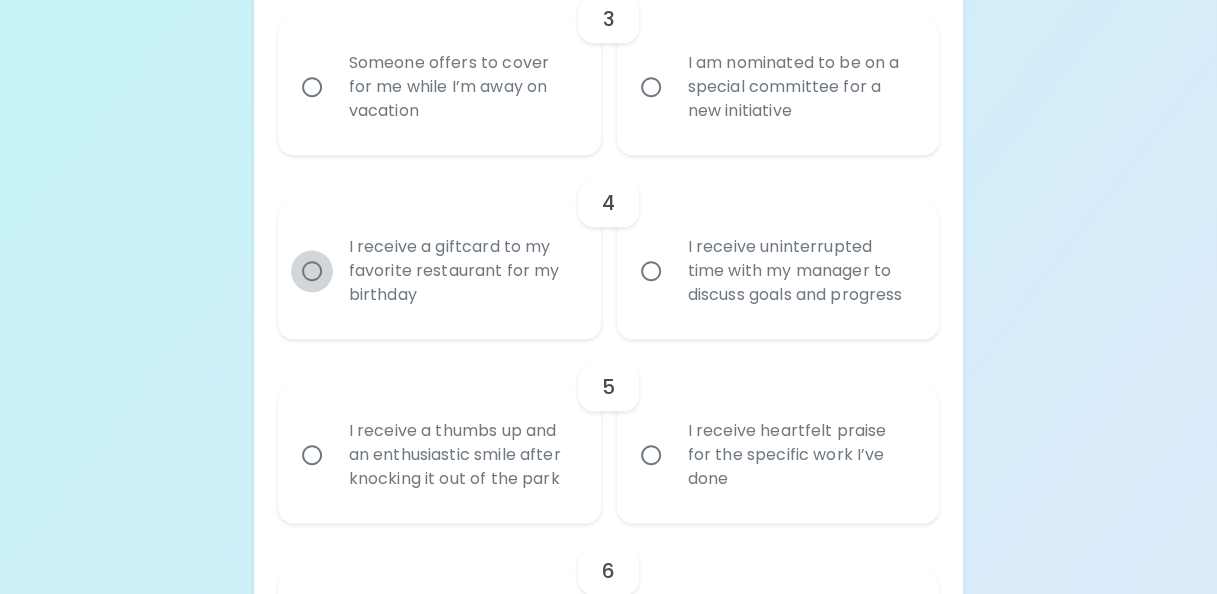 click on "I receive a giftcard to my favorite restaurant for my birthday" at bounding box center [312, 271] 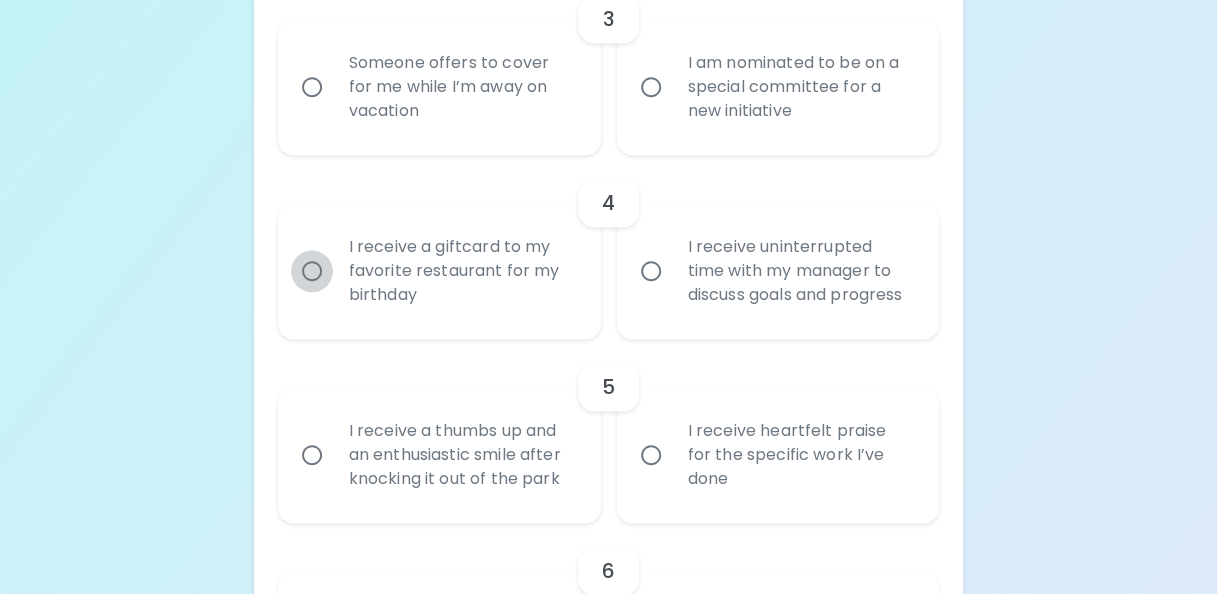 radio on "true" 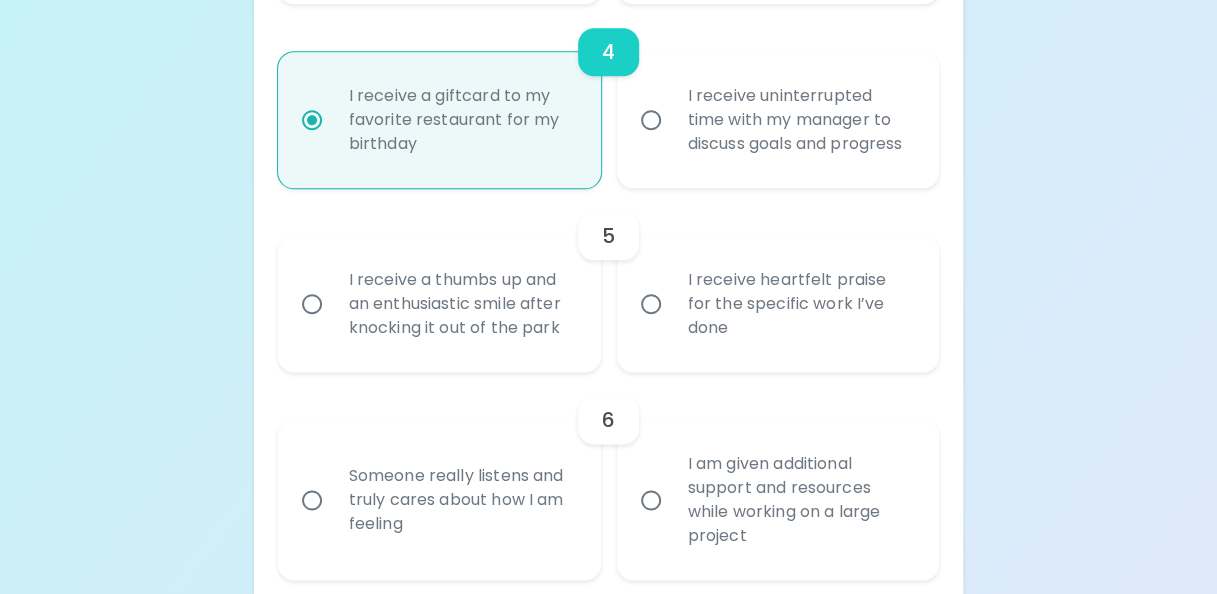 scroll, scrollTop: 1060, scrollLeft: 0, axis: vertical 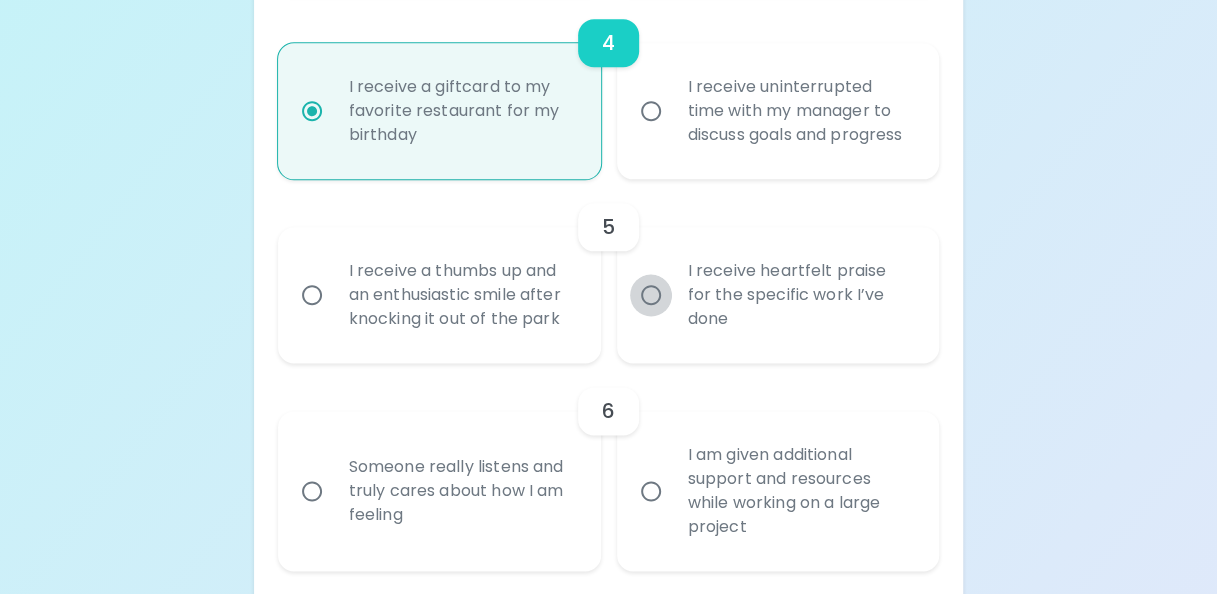 click on "I receive heartfelt praise for the specific work I’ve done" at bounding box center (651, 295) 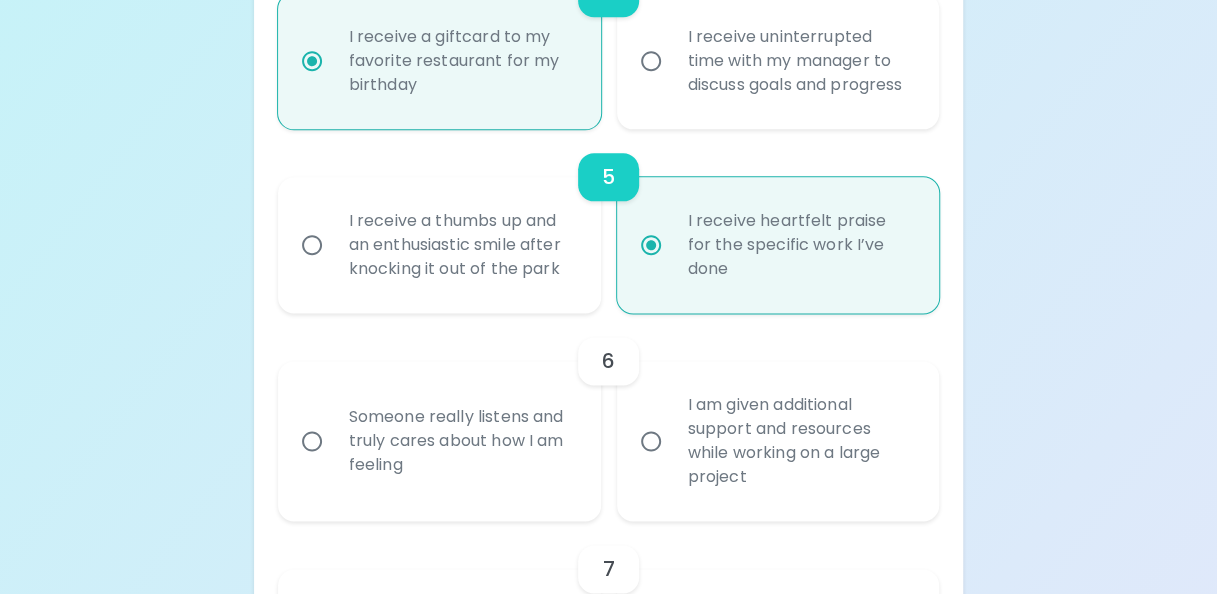 scroll, scrollTop: 1220, scrollLeft: 0, axis: vertical 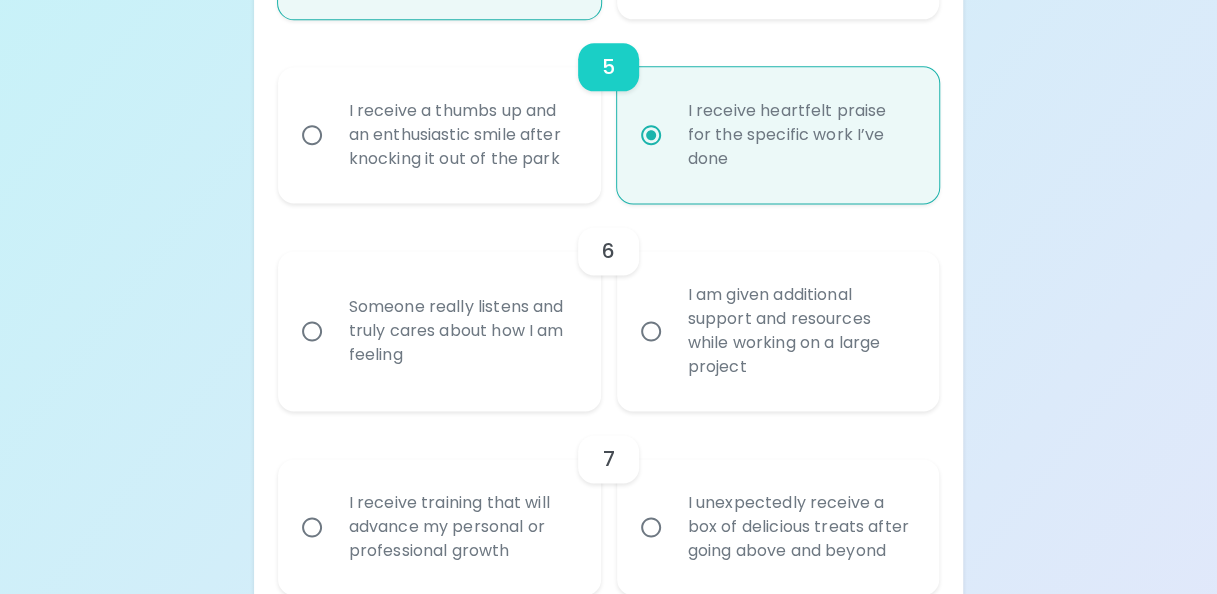 radio on "true" 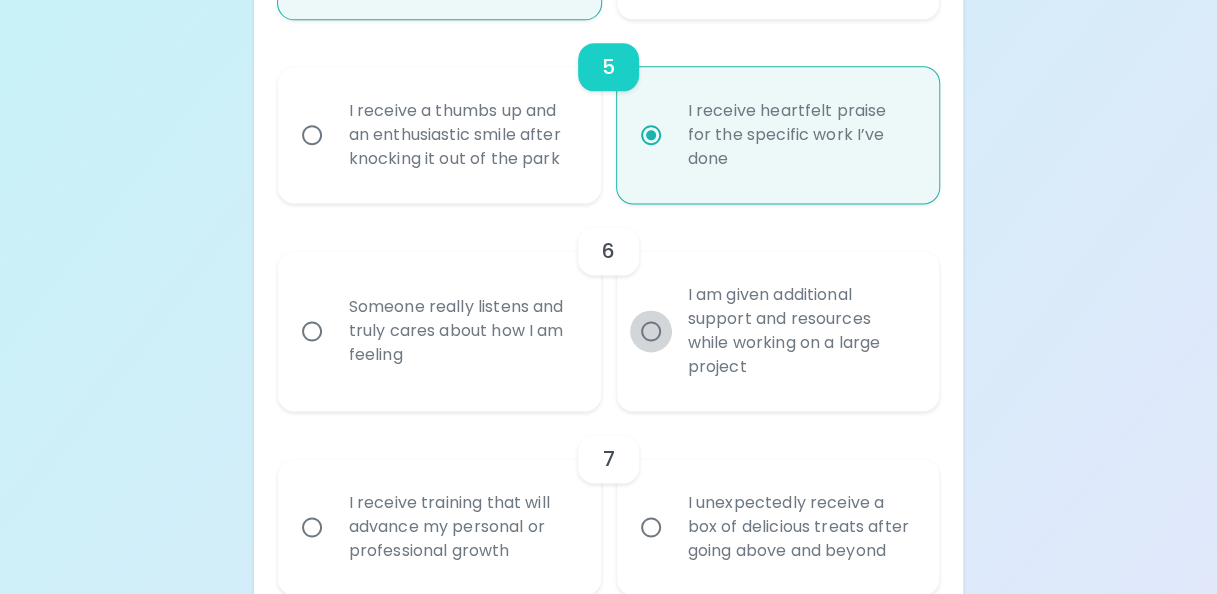 click on "I am given additional support and resources while working on a large project" at bounding box center (651, 331) 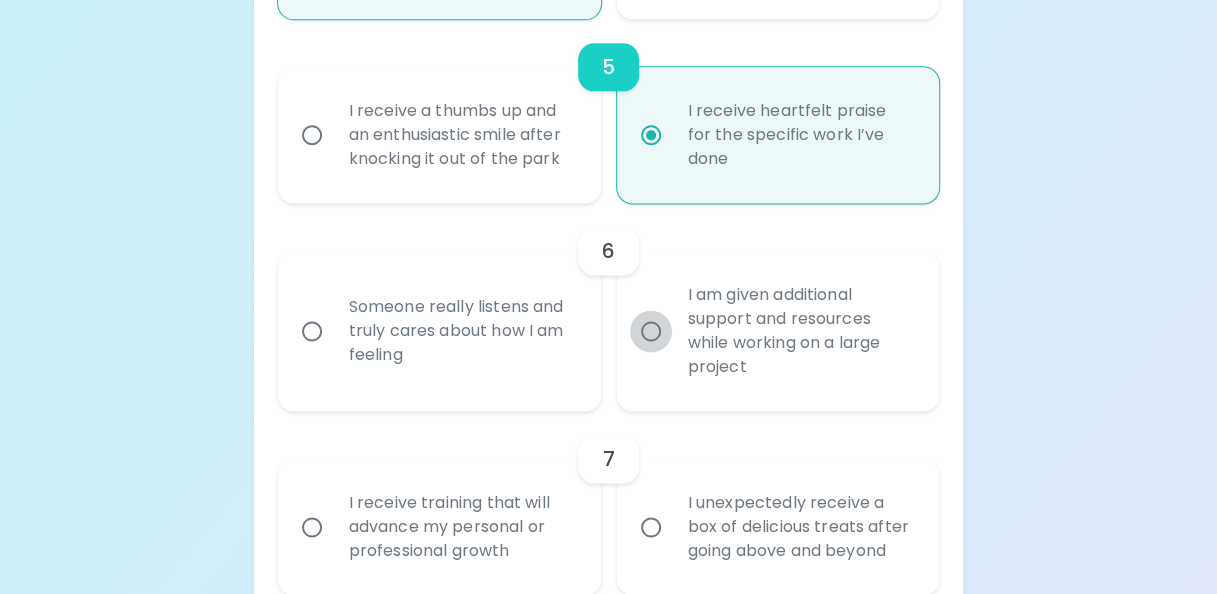 radio on "false" 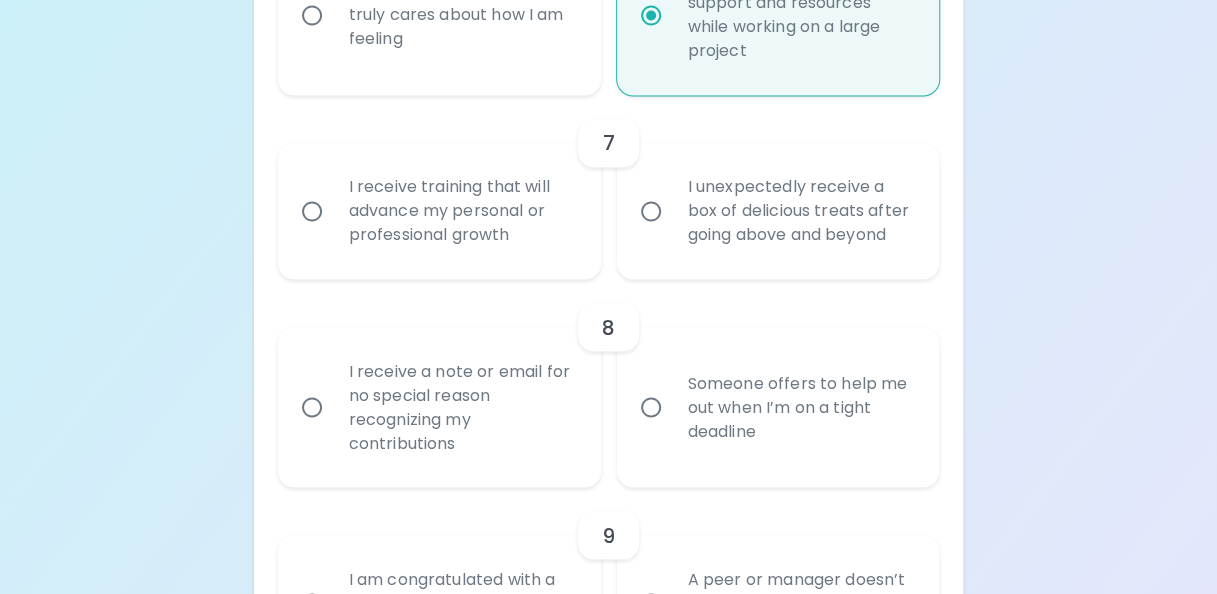 scroll, scrollTop: 1580, scrollLeft: 0, axis: vertical 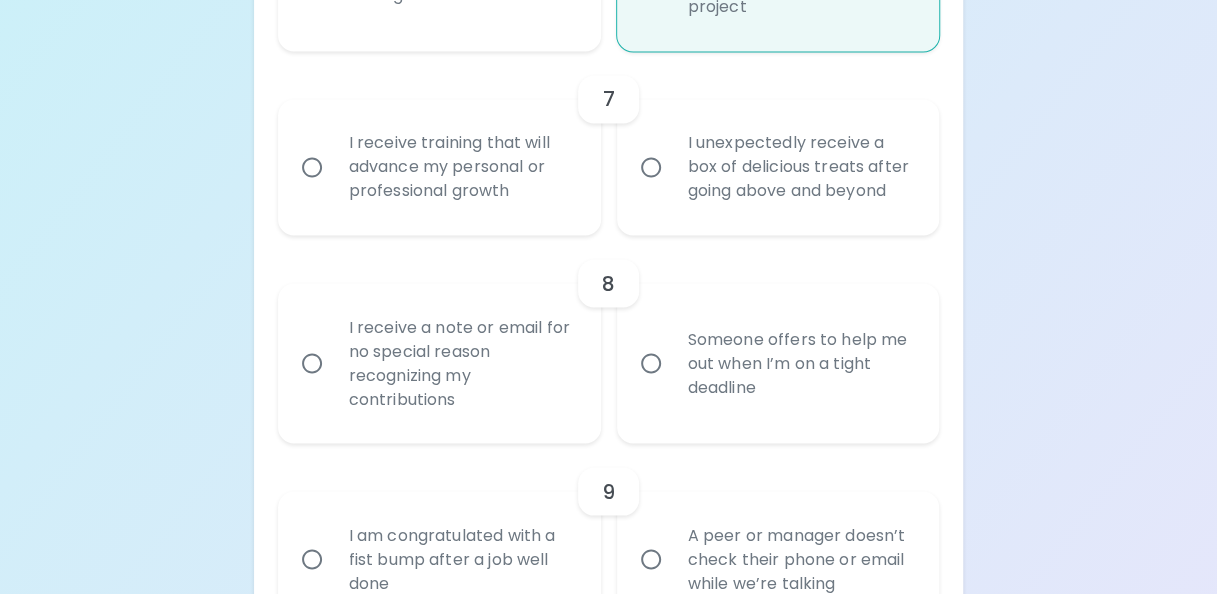 radio on "true" 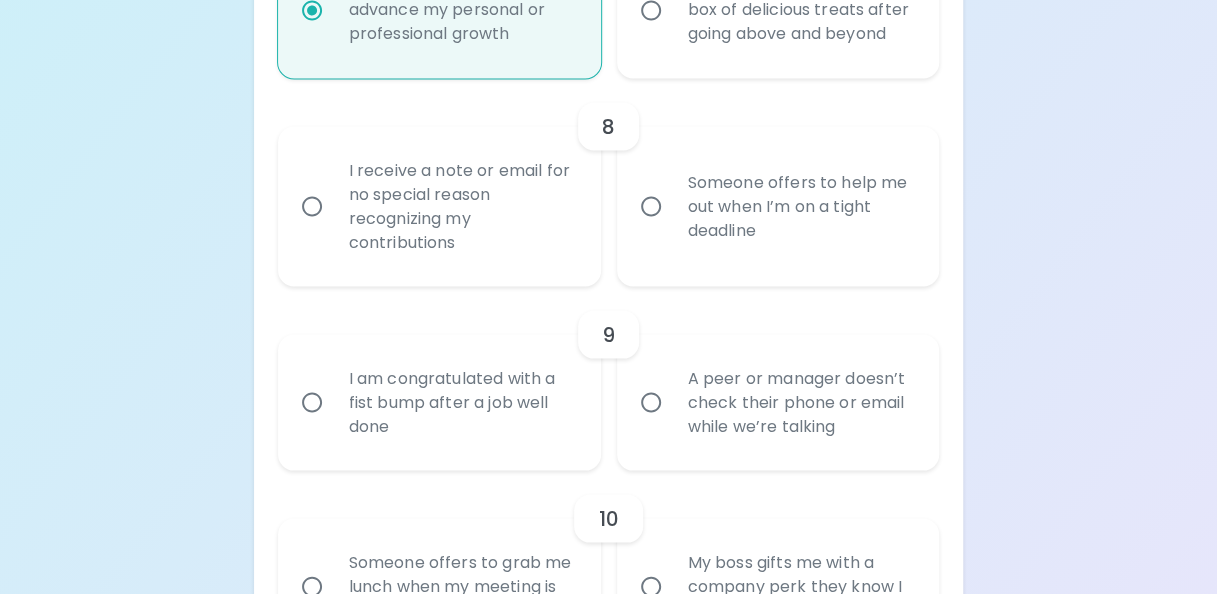 scroll, scrollTop: 1740, scrollLeft: 0, axis: vertical 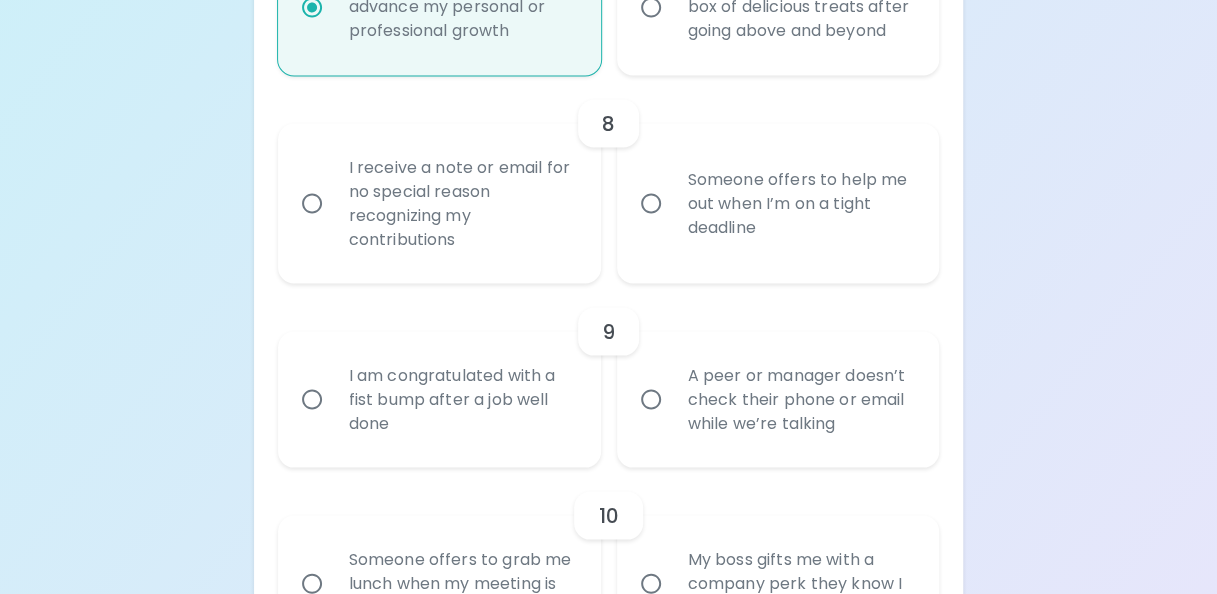 radio on "true" 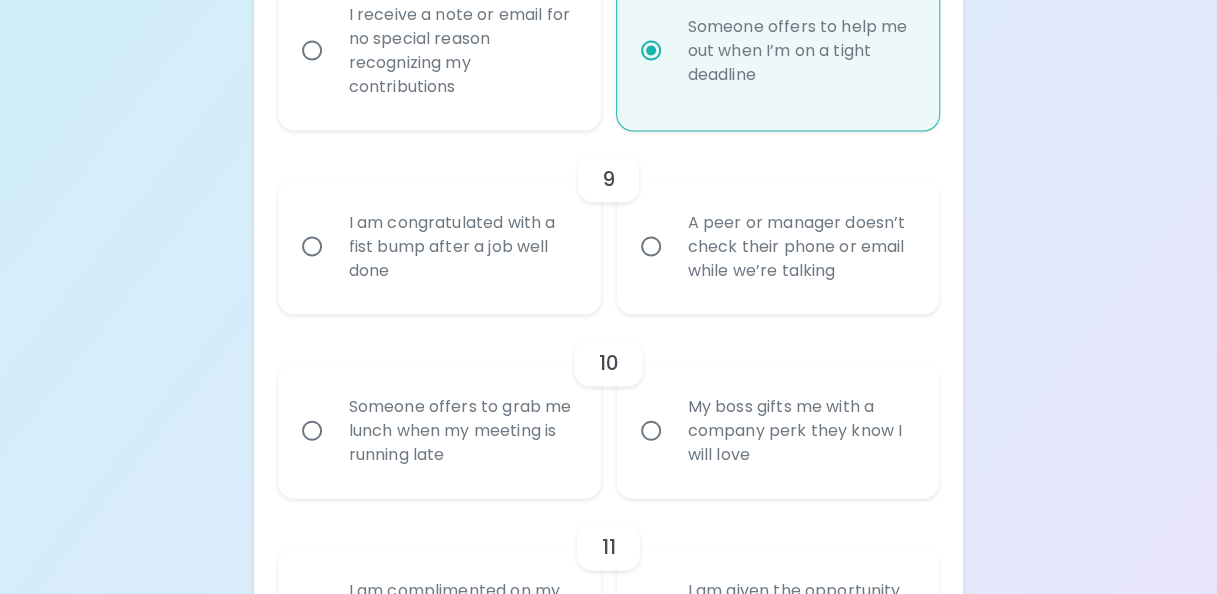 scroll, scrollTop: 1900, scrollLeft: 0, axis: vertical 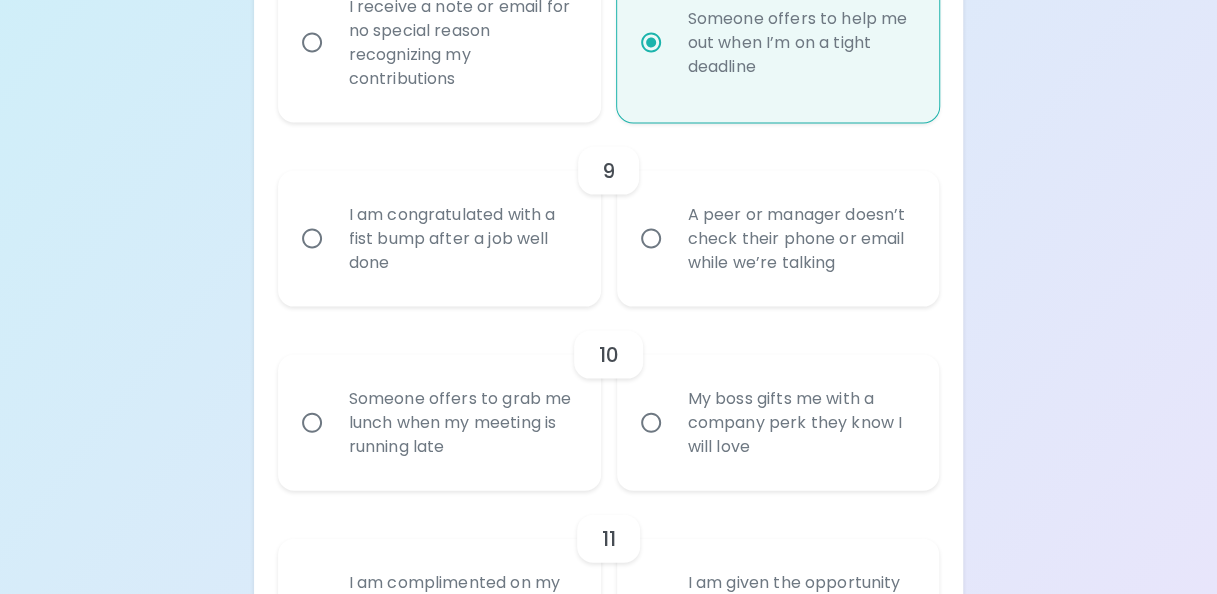 radio on "true" 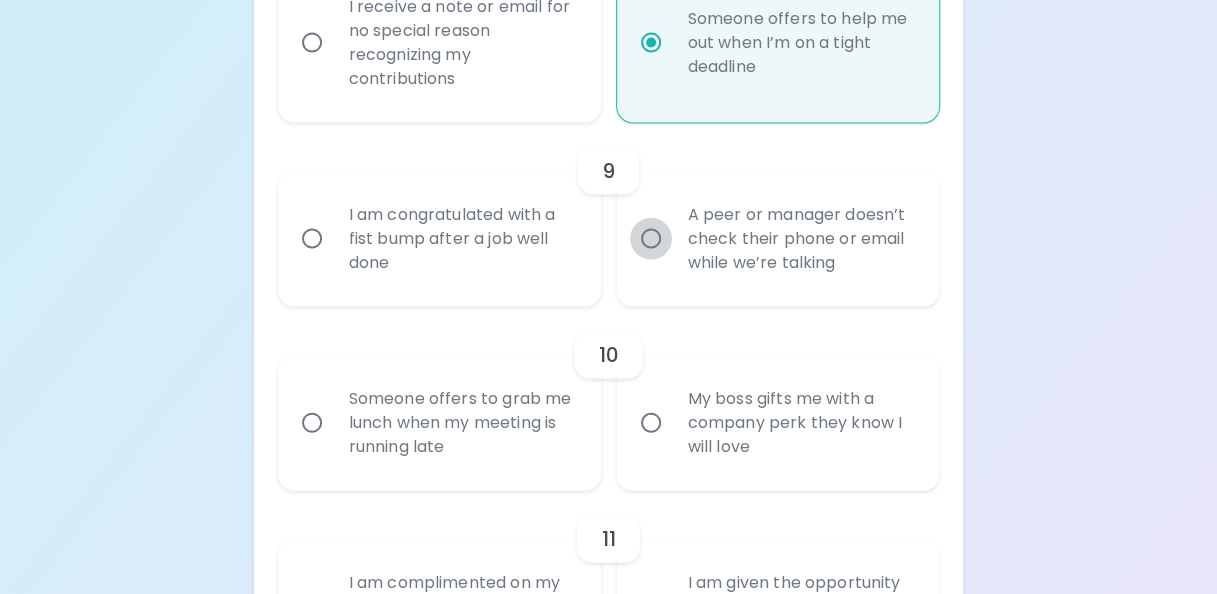 click on "A peer or manager doesn’t check their phone or email while we’re talking" at bounding box center [651, 239] 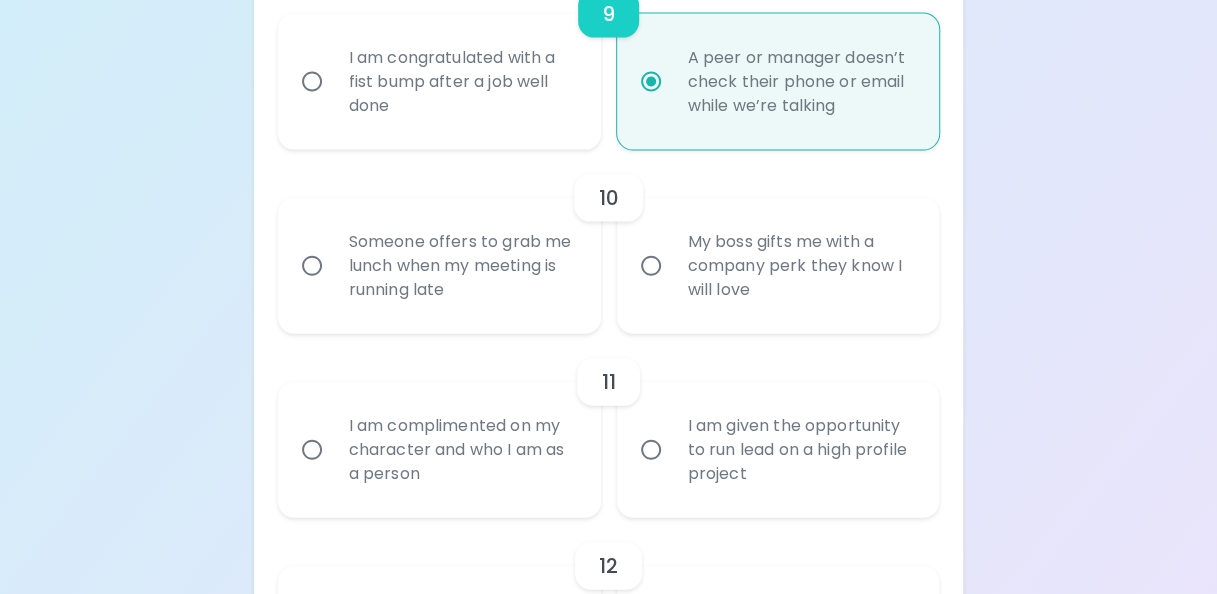 scroll, scrollTop: 2060, scrollLeft: 0, axis: vertical 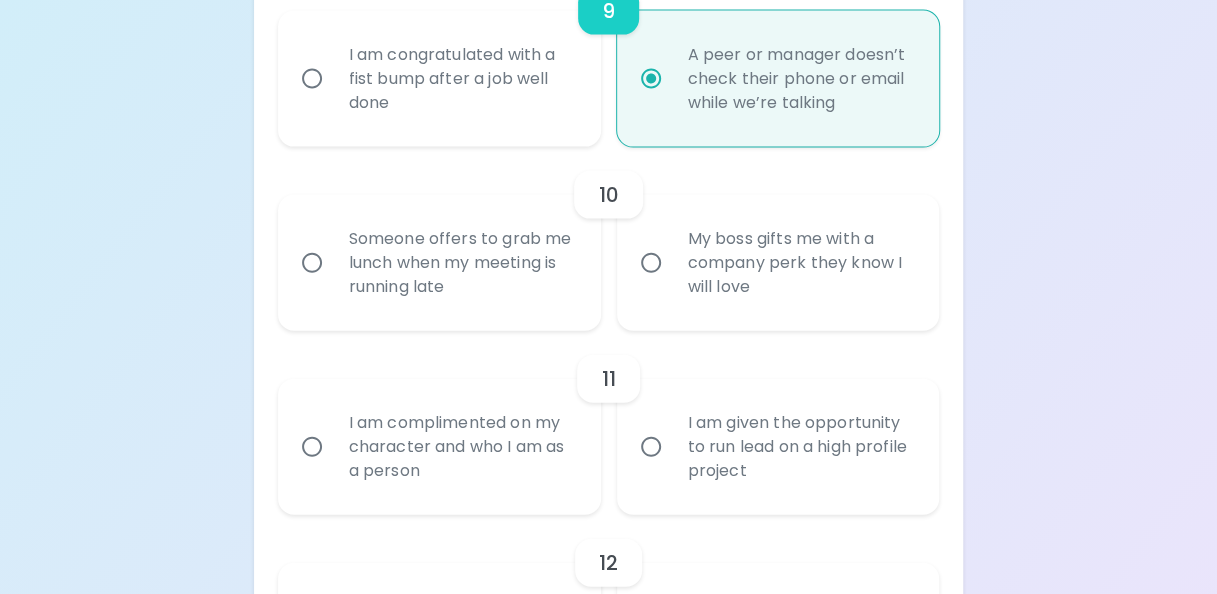 radio on "true" 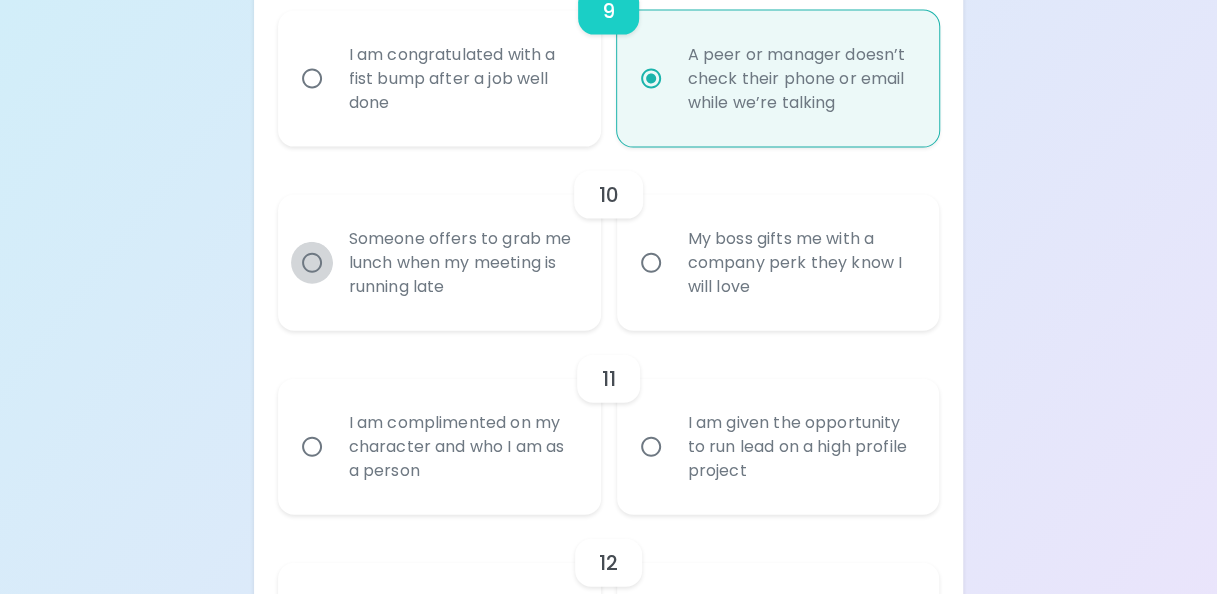 click on "Someone offers to grab me lunch when my meeting is running late" at bounding box center [312, 263] 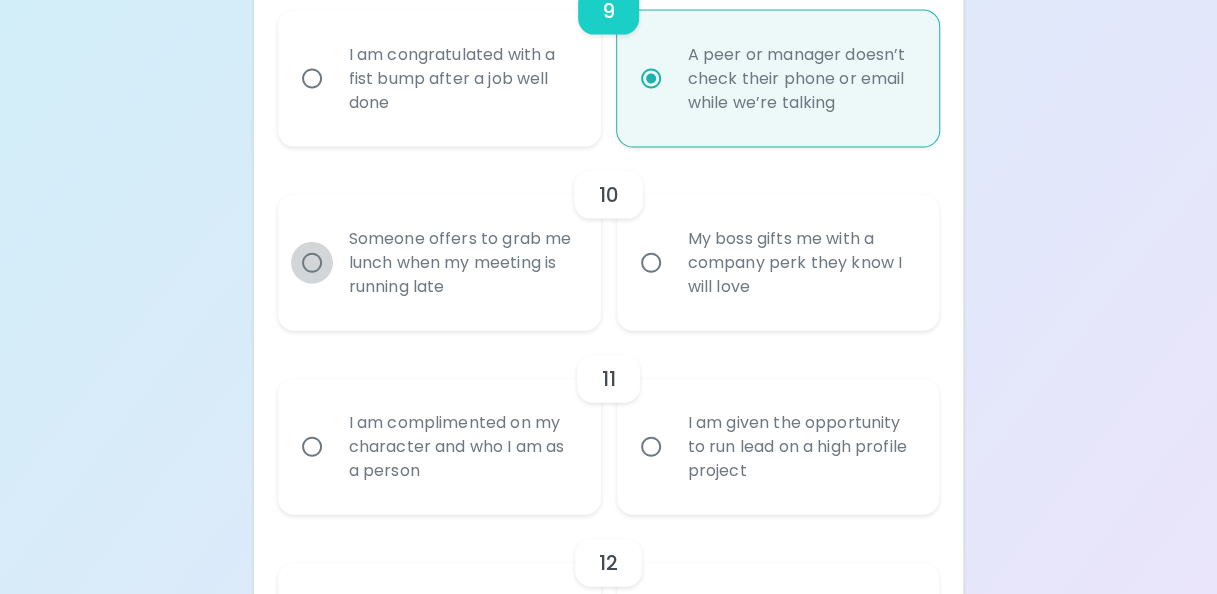 radio on "false" 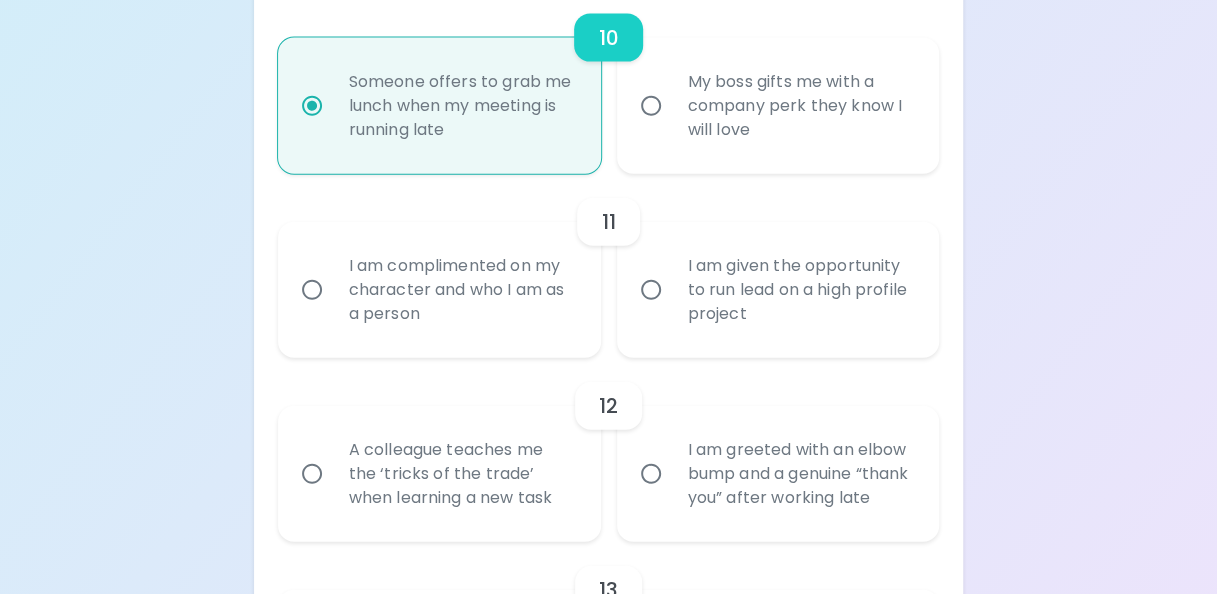 scroll, scrollTop: 2220, scrollLeft: 0, axis: vertical 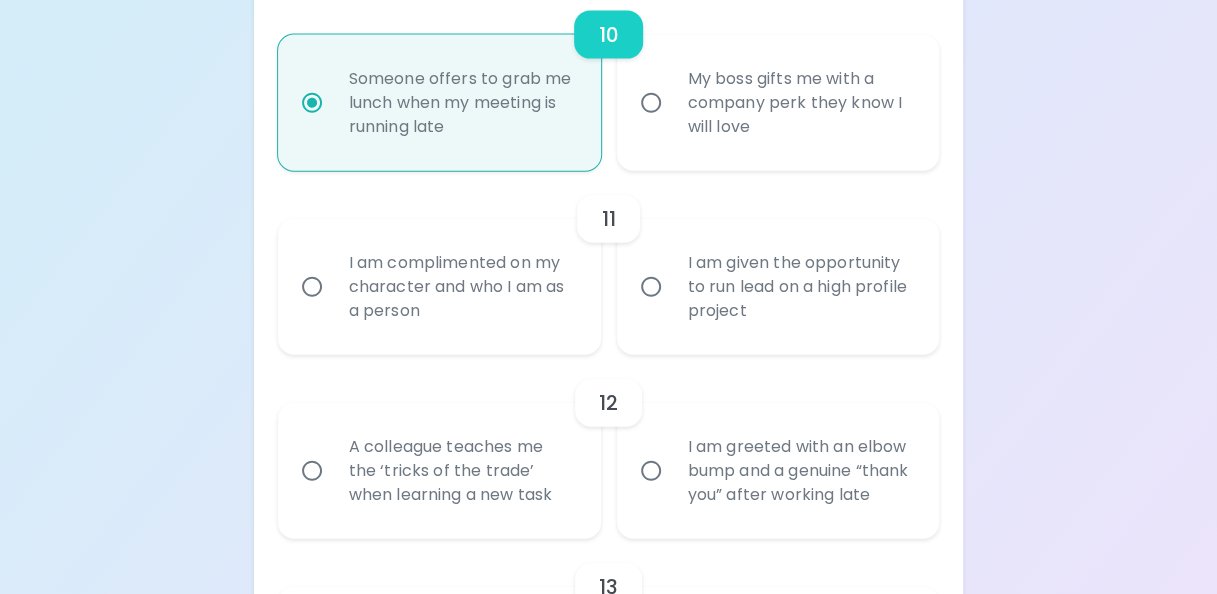 radio on "true" 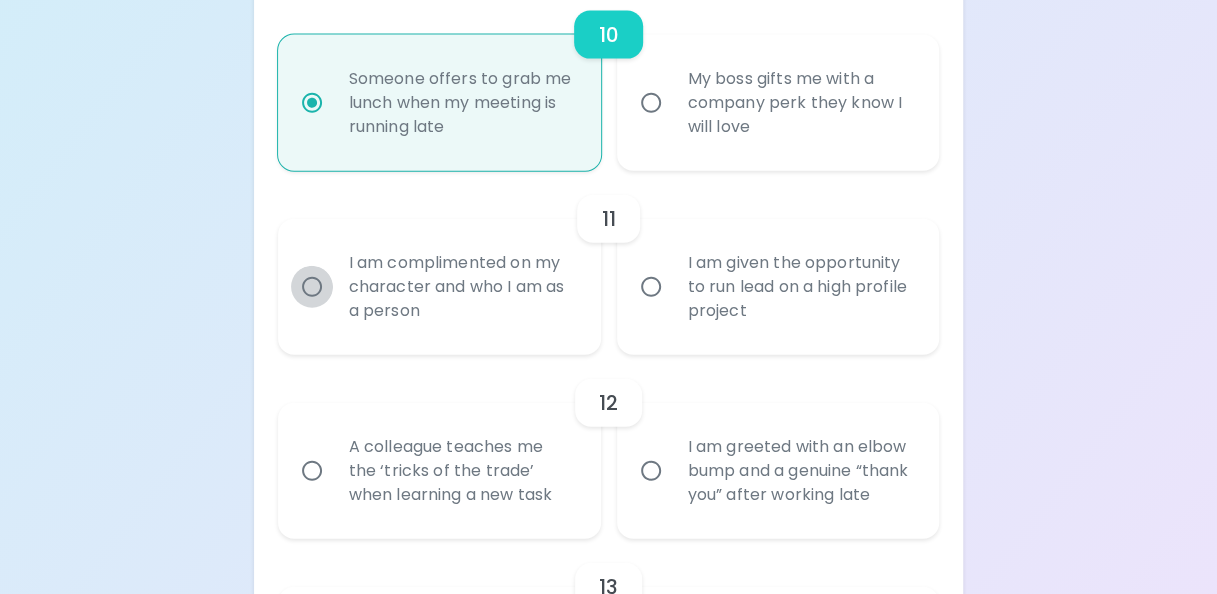 click on "I am complimented on my character and who I am as a person" at bounding box center (312, 287) 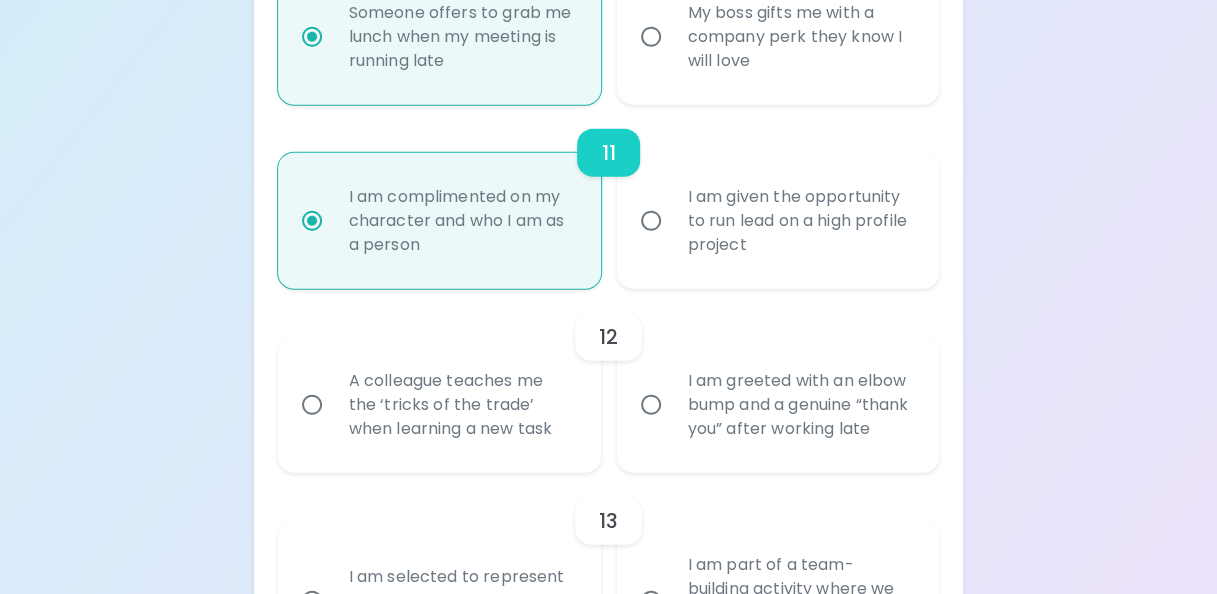 scroll, scrollTop: 2380, scrollLeft: 0, axis: vertical 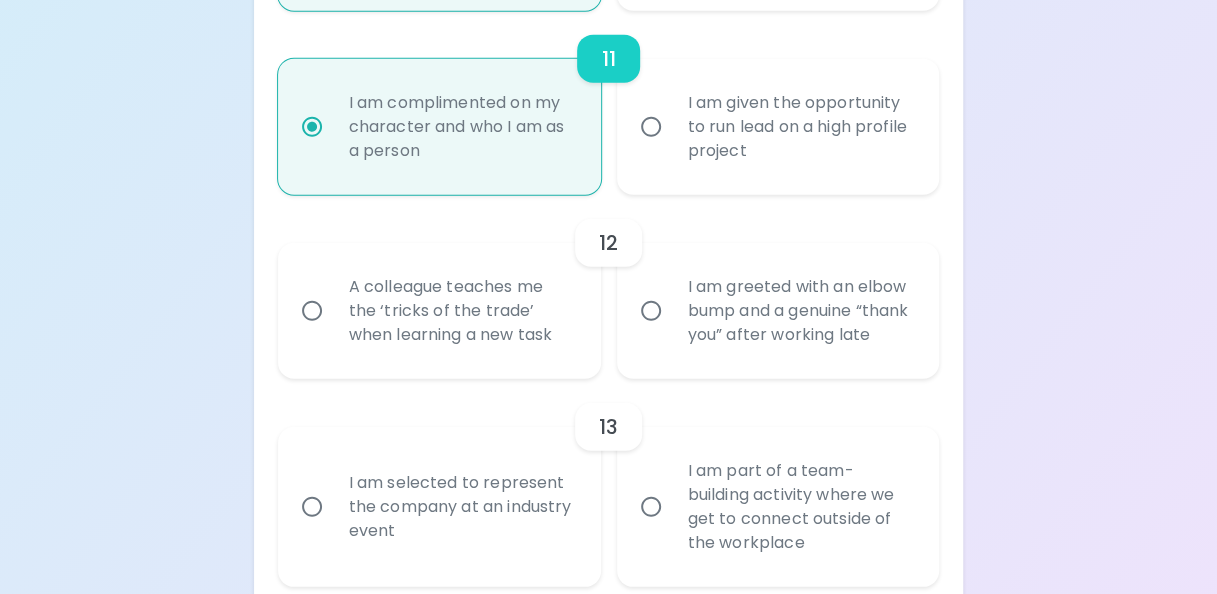radio on "true" 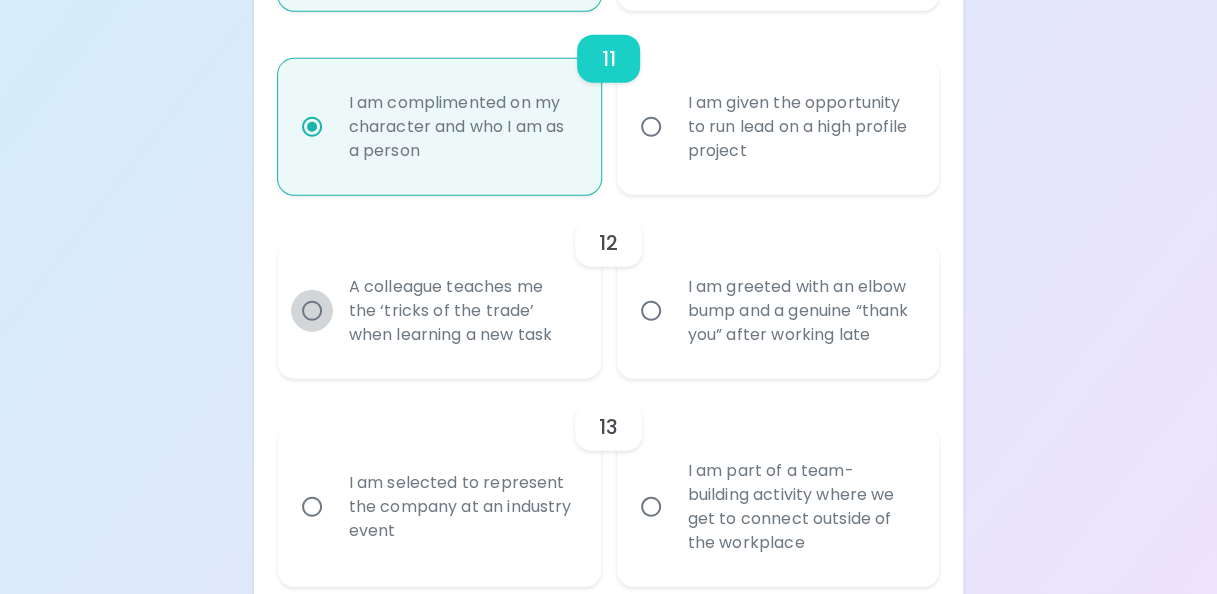 click on "A colleague teaches me the ‘tricks of the trade’ when learning a new task" at bounding box center [312, 311] 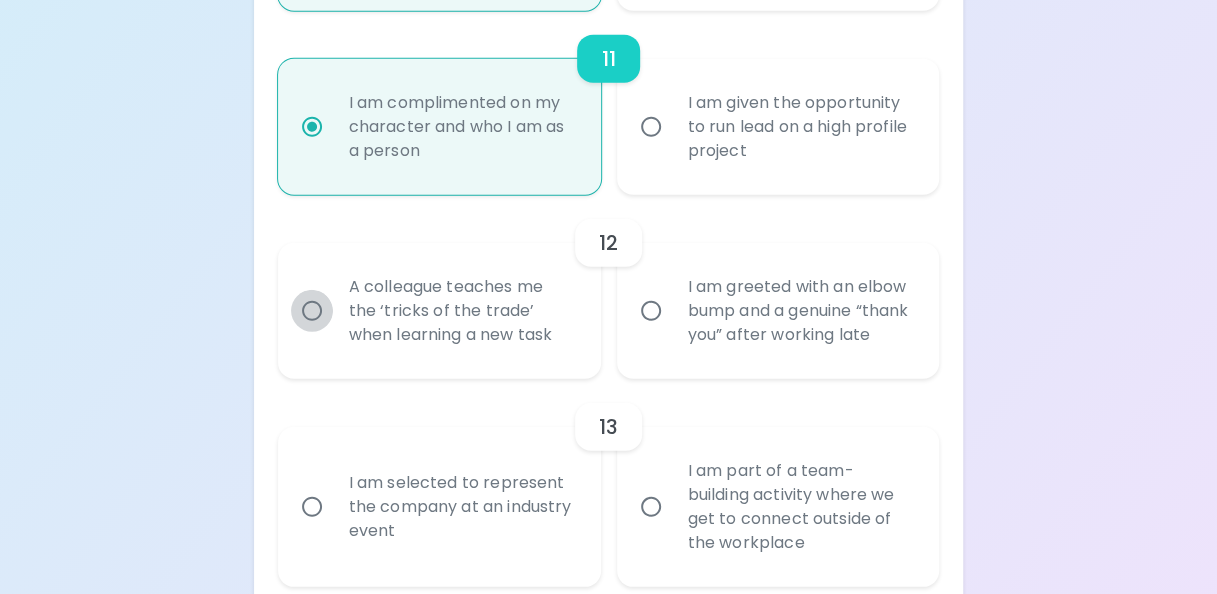 radio on "false" 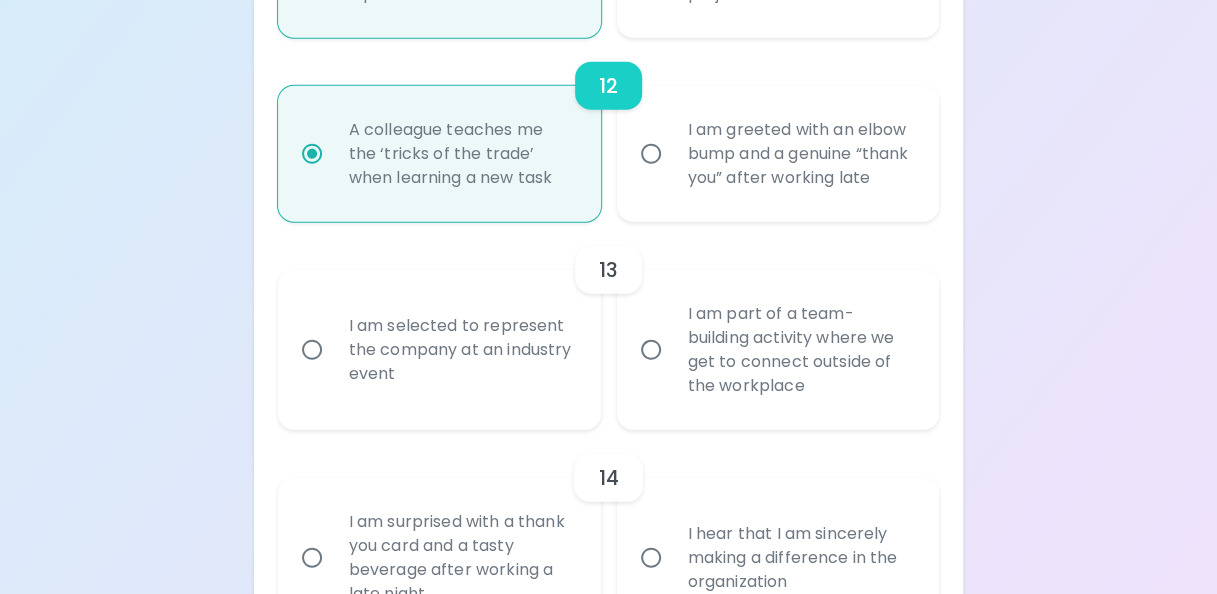scroll, scrollTop: 2540, scrollLeft: 0, axis: vertical 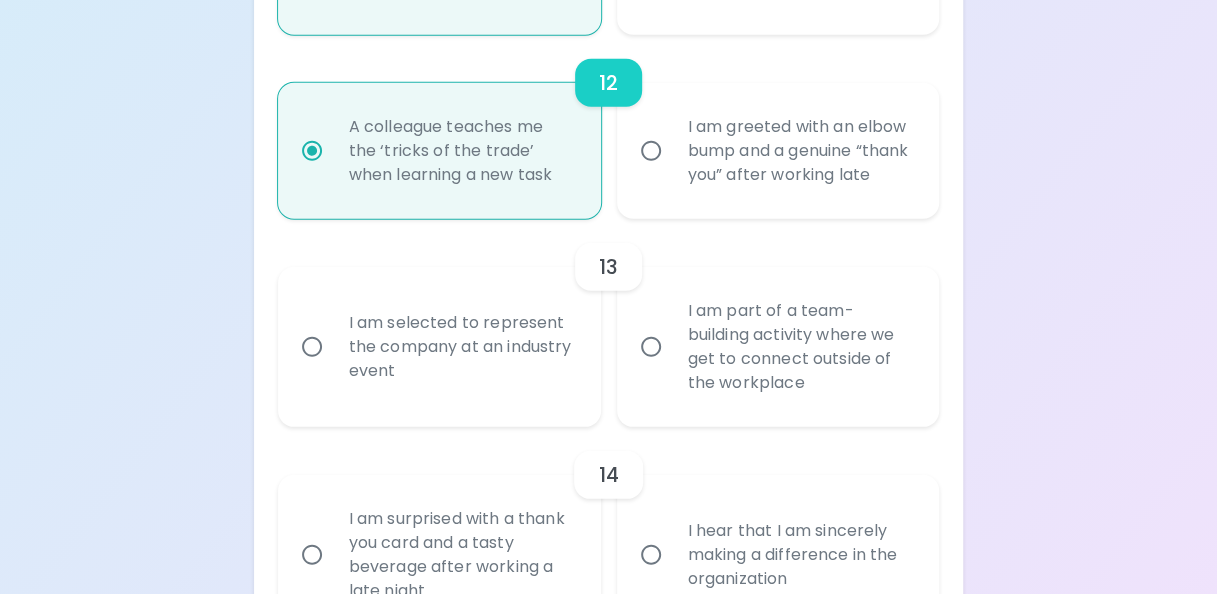 radio on "true" 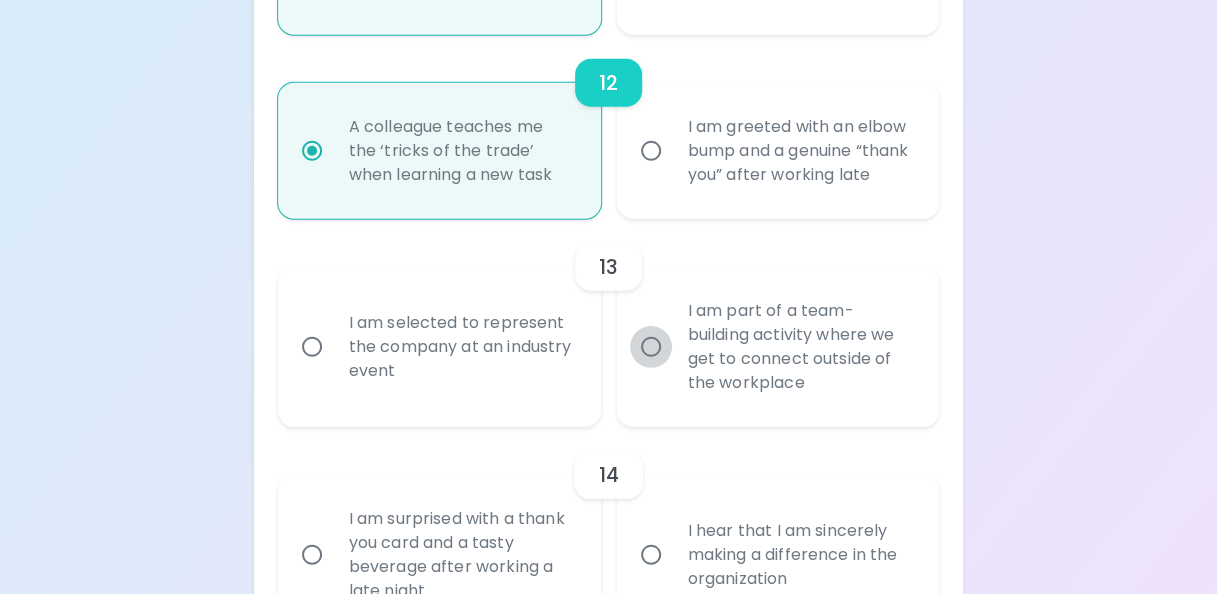 click on "I am part of a team-building activity where we get to connect outside of the workplace" at bounding box center (651, 347) 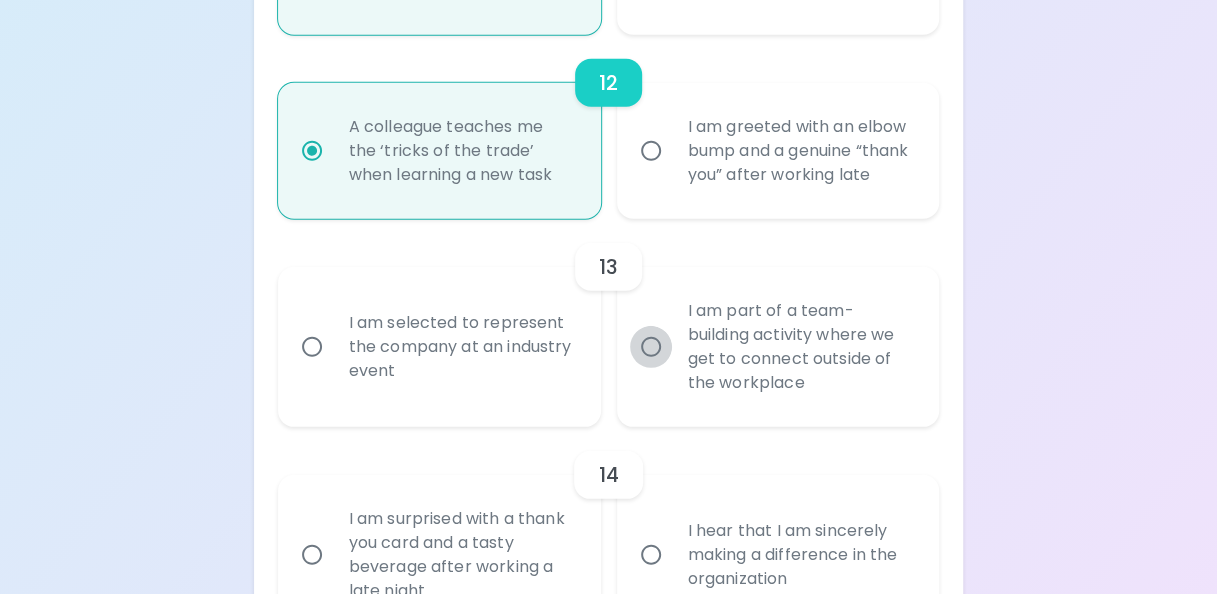 radio on "false" 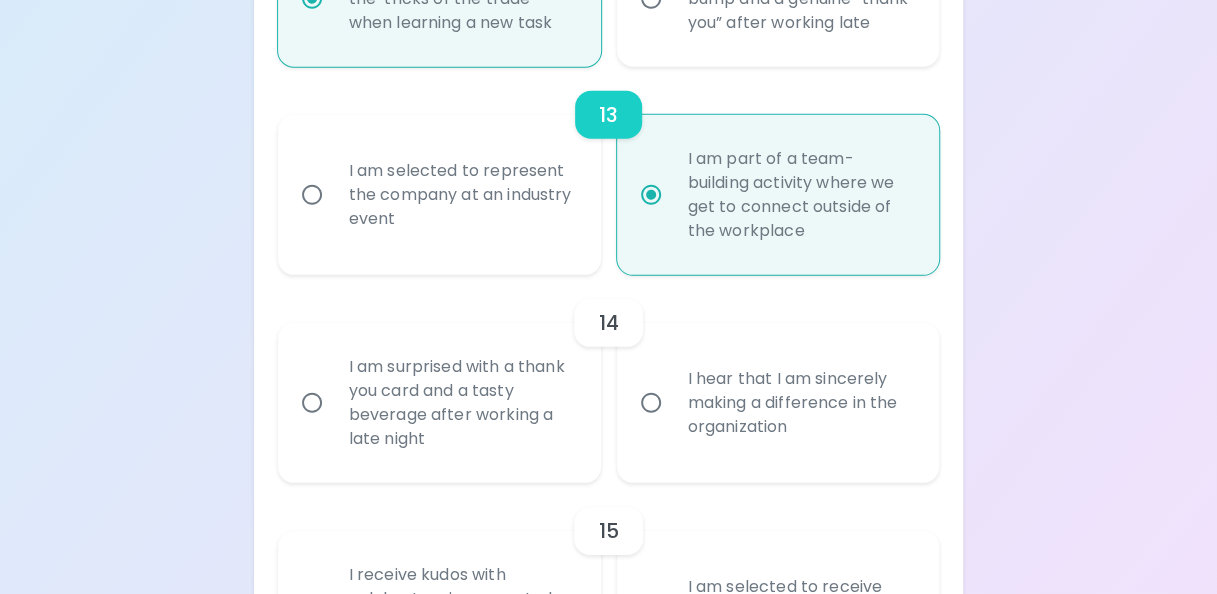 scroll, scrollTop: 2700, scrollLeft: 0, axis: vertical 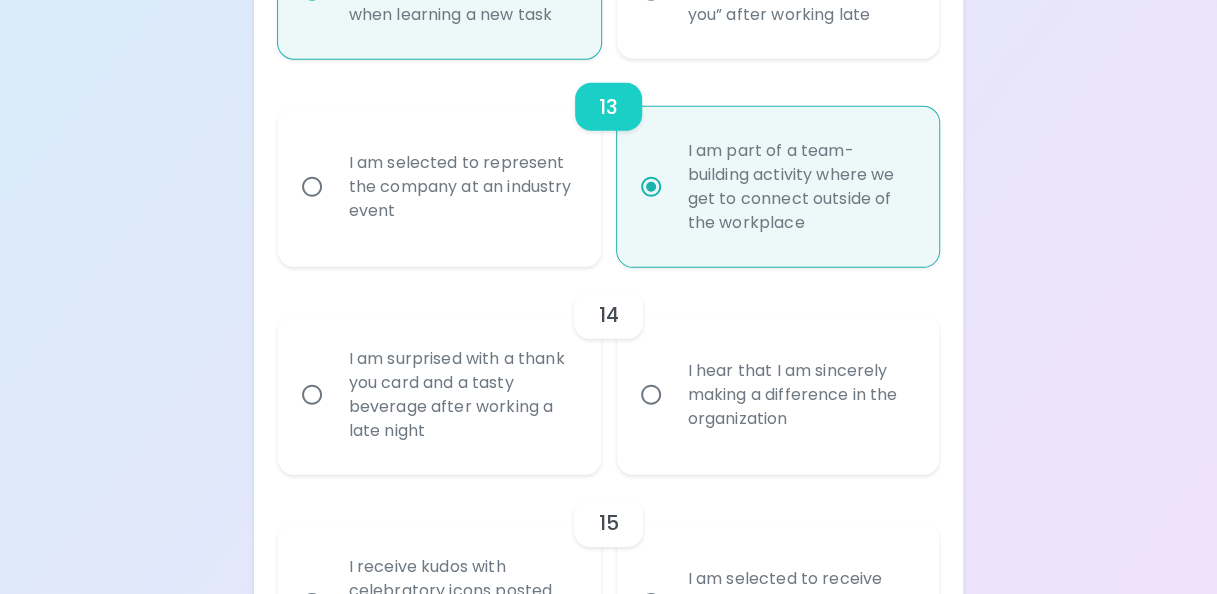radio on "true" 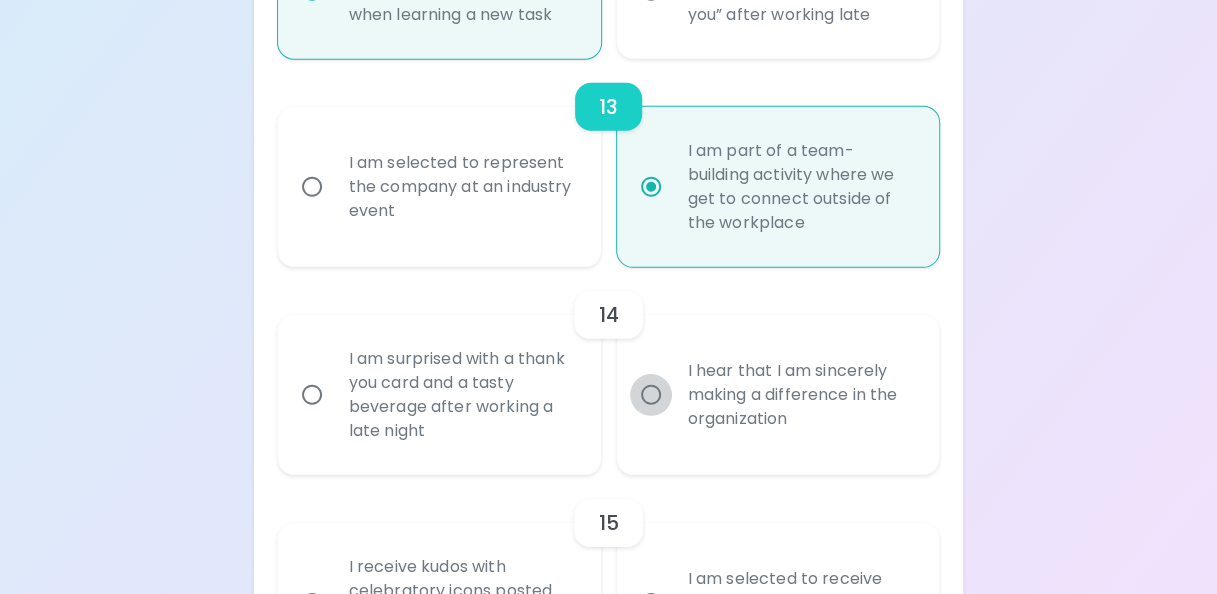 click on "I hear that I am sincerely making a difference in the organization" at bounding box center (651, 395) 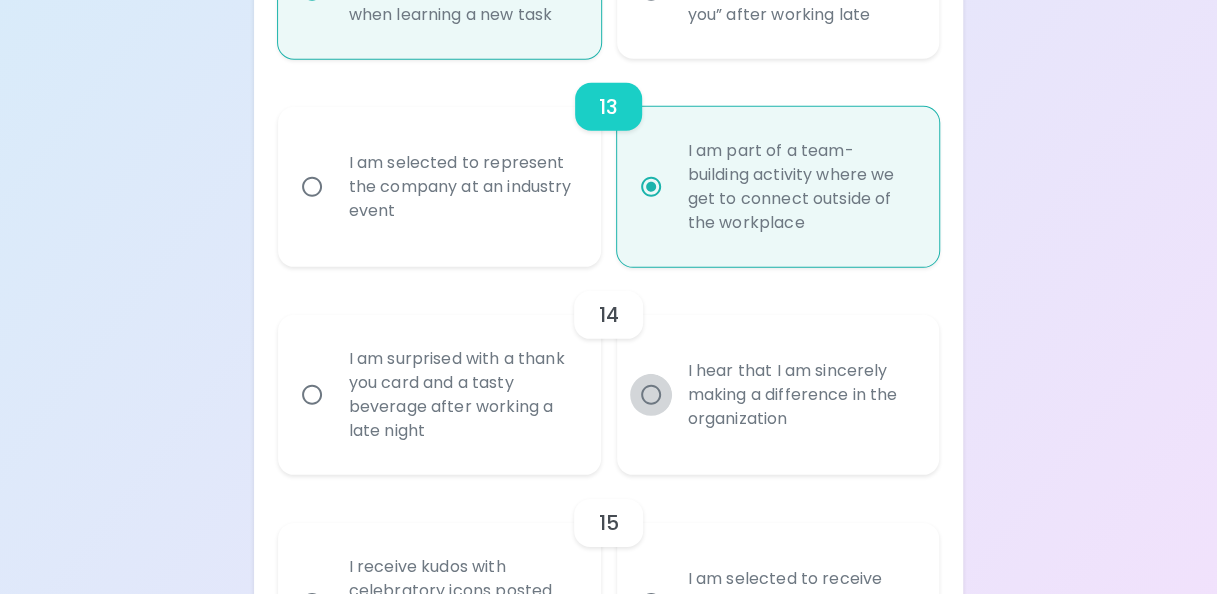 radio on "false" 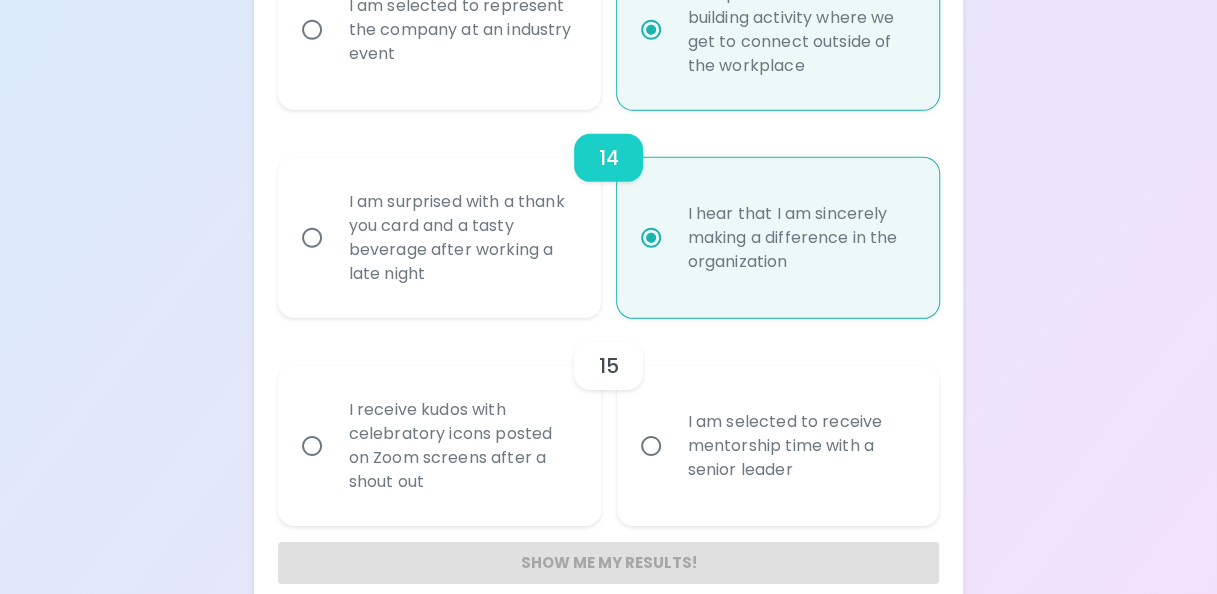 scroll, scrollTop: 2860, scrollLeft: 0, axis: vertical 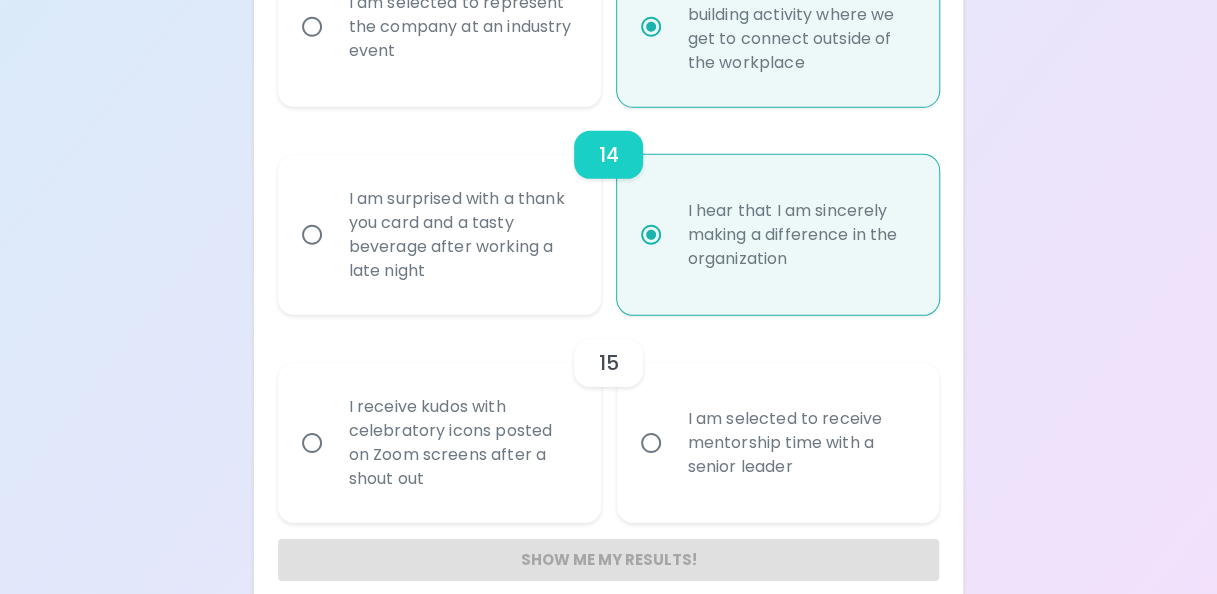 radio on "true" 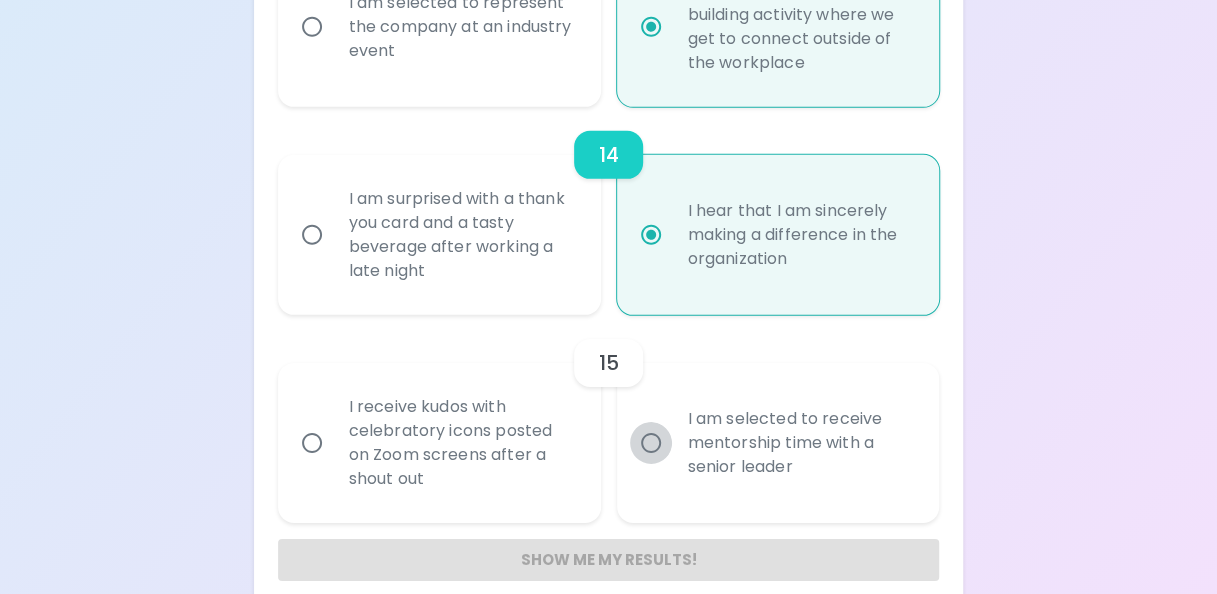click on "I am selected to receive mentorship time with a senior leader" at bounding box center (651, 443) 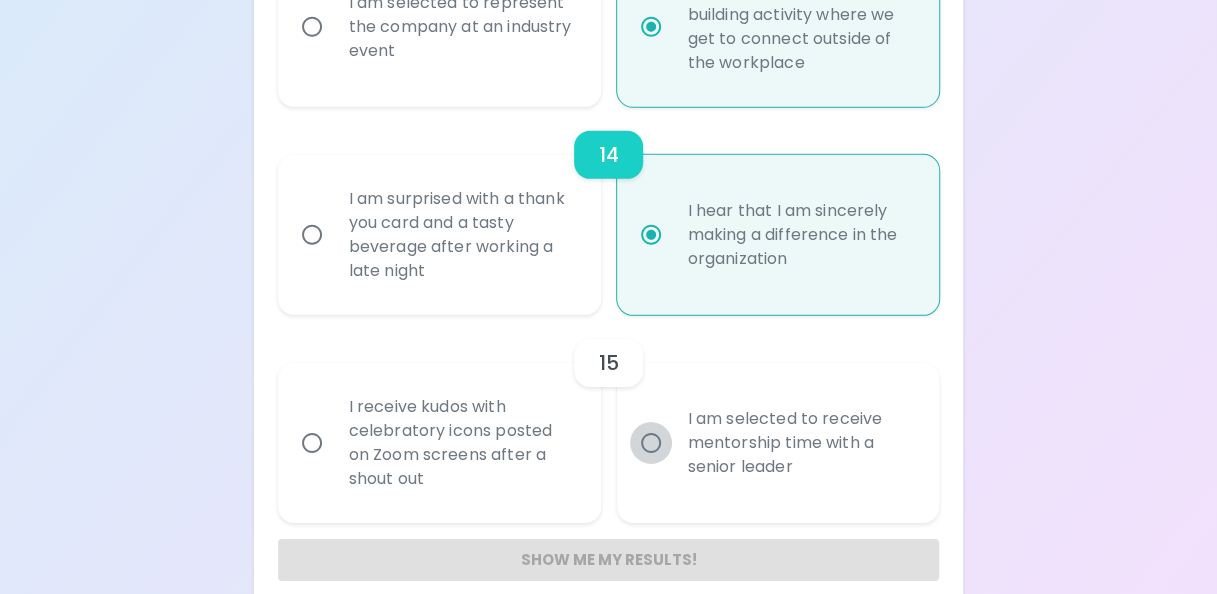 radio on "false" 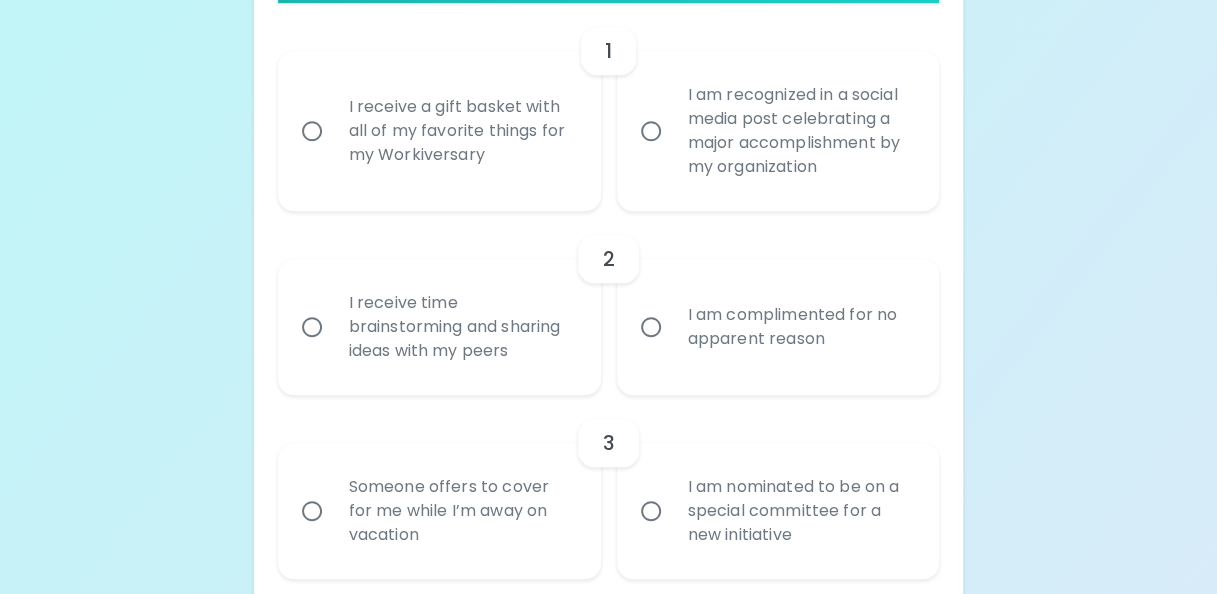 scroll, scrollTop: 510, scrollLeft: 0, axis: vertical 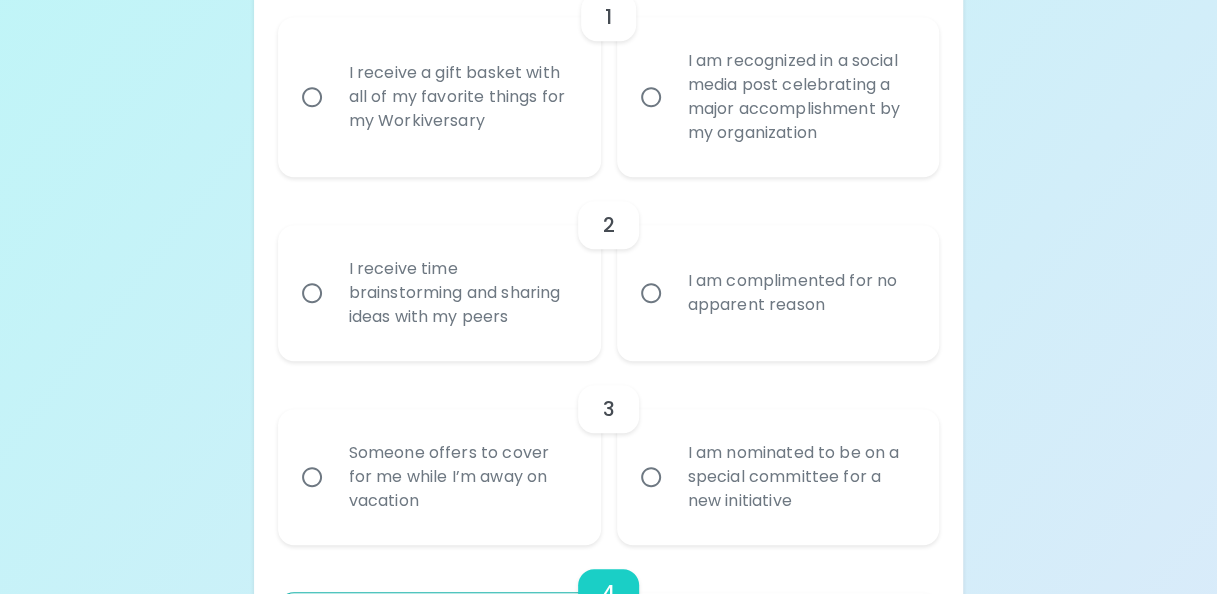 radio on "true" 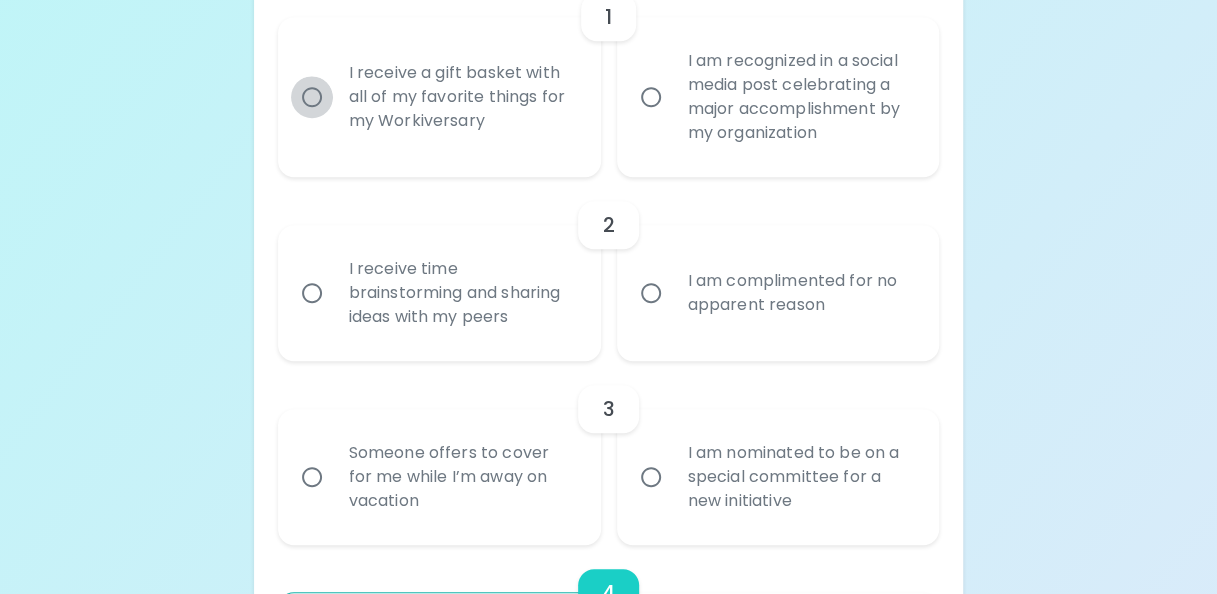 click on "I receive a gift basket with all of my favorite things for my Workiversary" at bounding box center (312, 97) 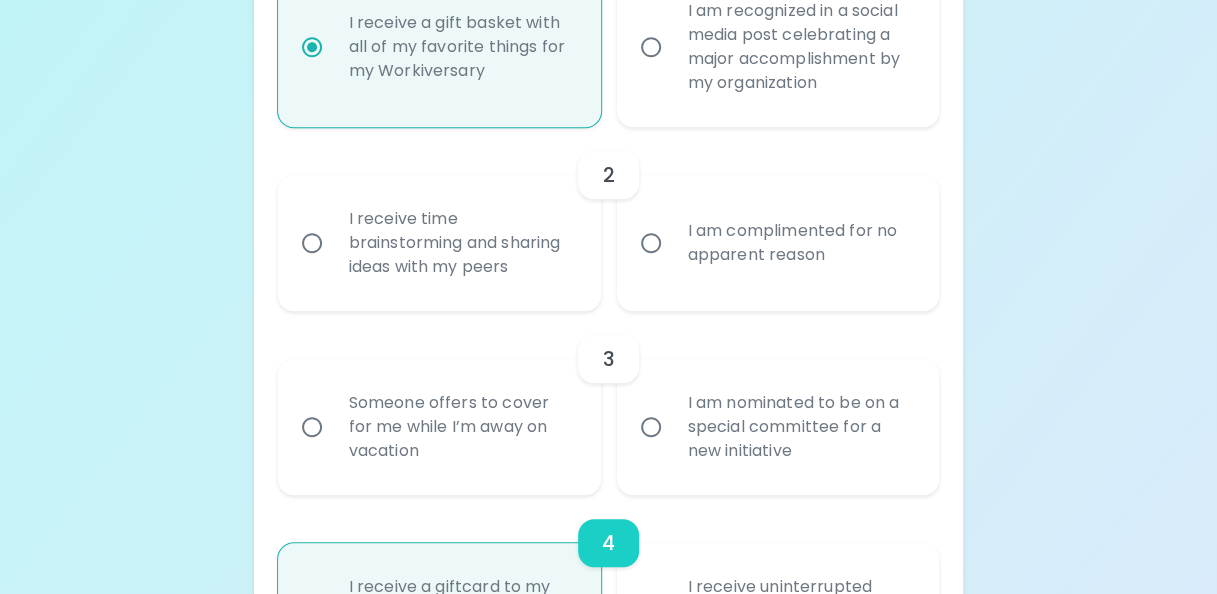 scroll, scrollTop: 670, scrollLeft: 0, axis: vertical 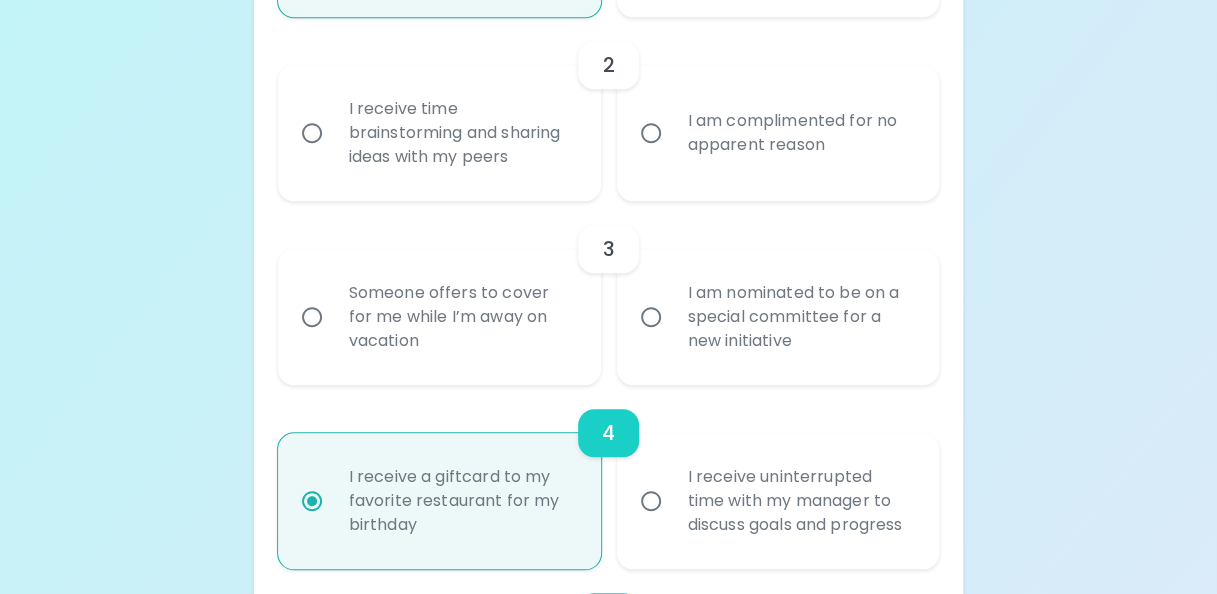radio on "true" 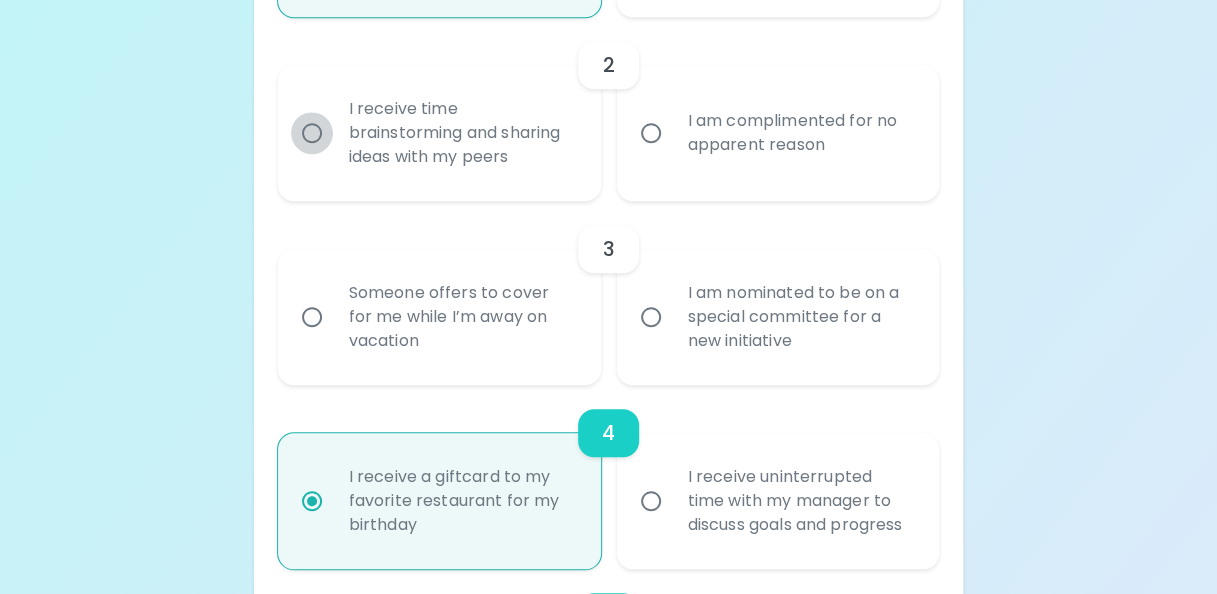 click on "I receive time brainstorming and sharing ideas with my peers" at bounding box center (312, 133) 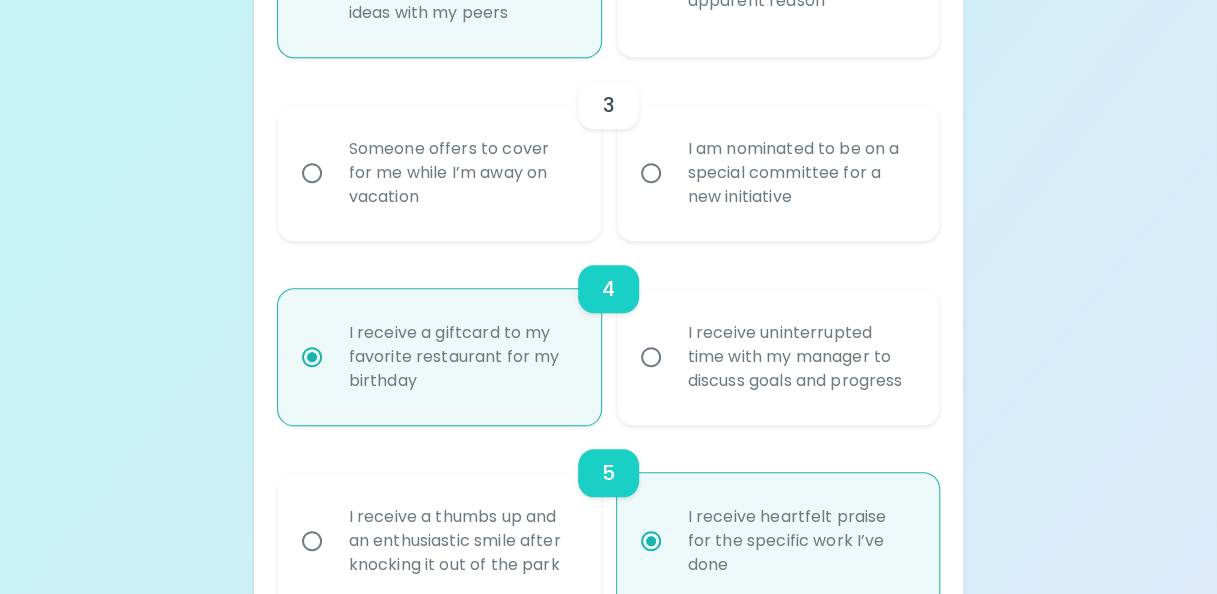 scroll, scrollTop: 830, scrollLeft: 0, axis: vertical 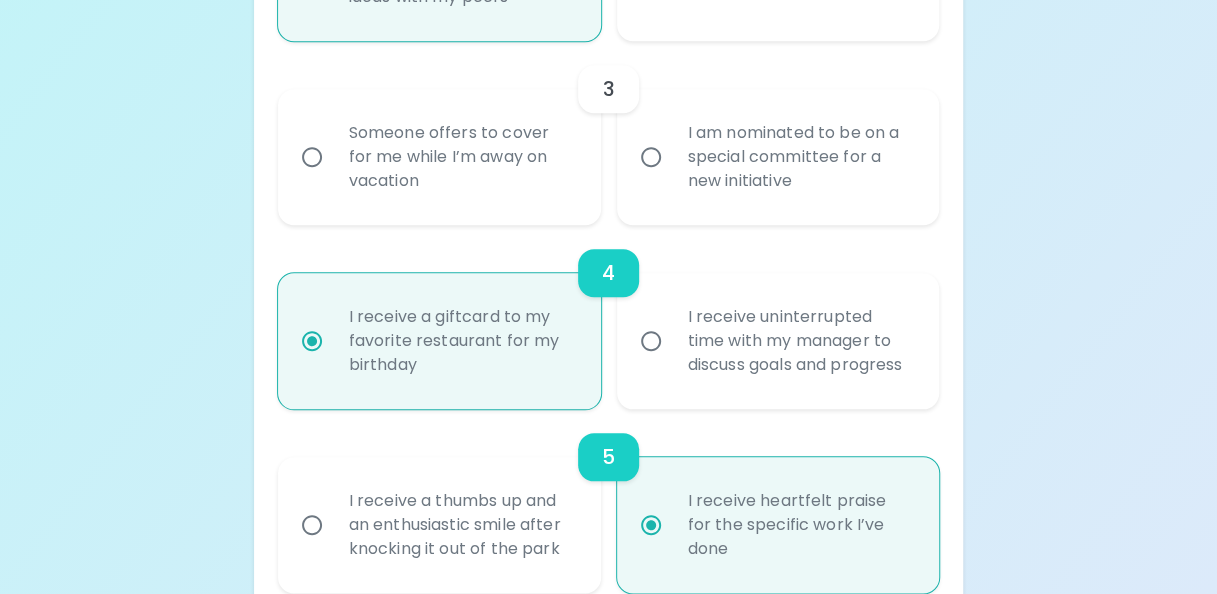 radio on "true" 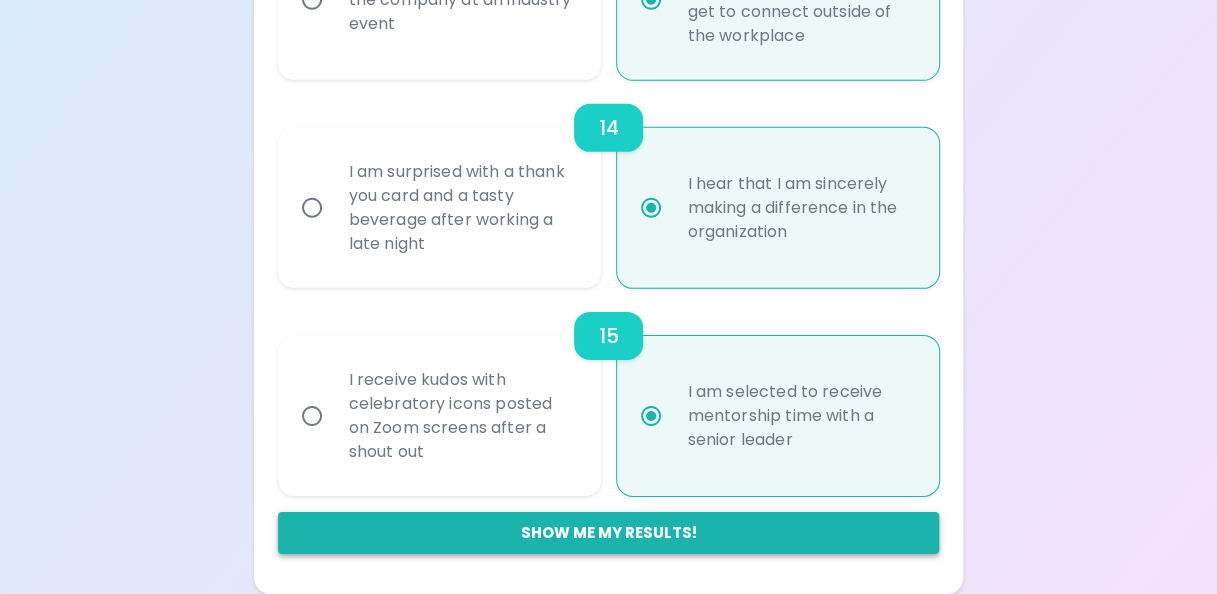 scroll, scrollTop: 2910, scrollLeft: 0, axis: vertical 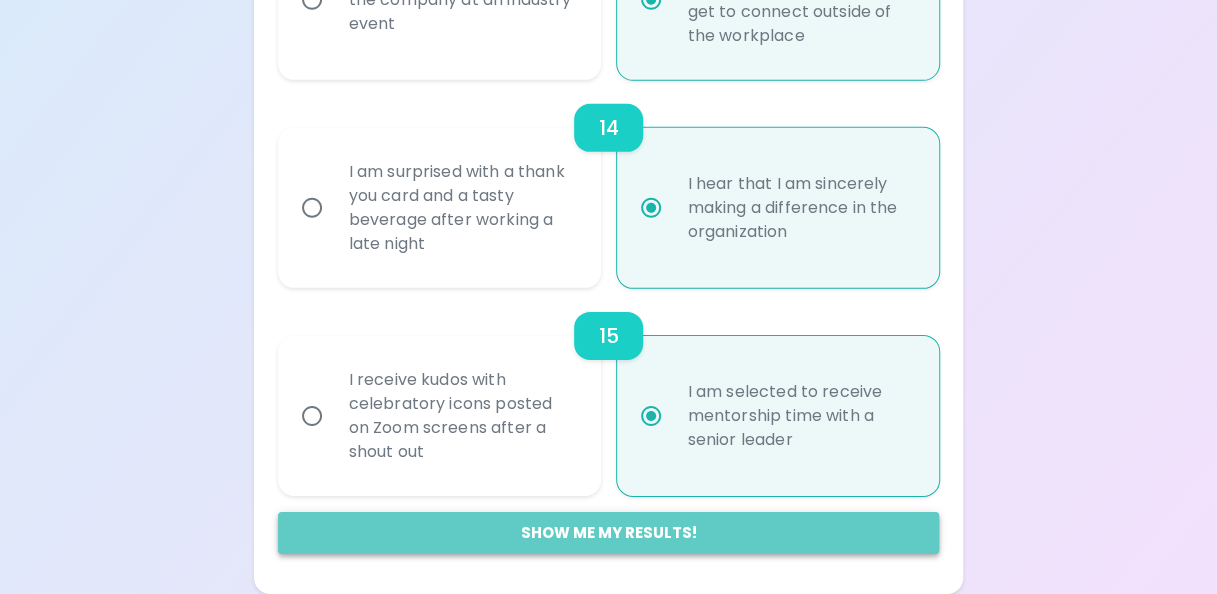 click on "Show me my results!" at bounding box center [609, 533] 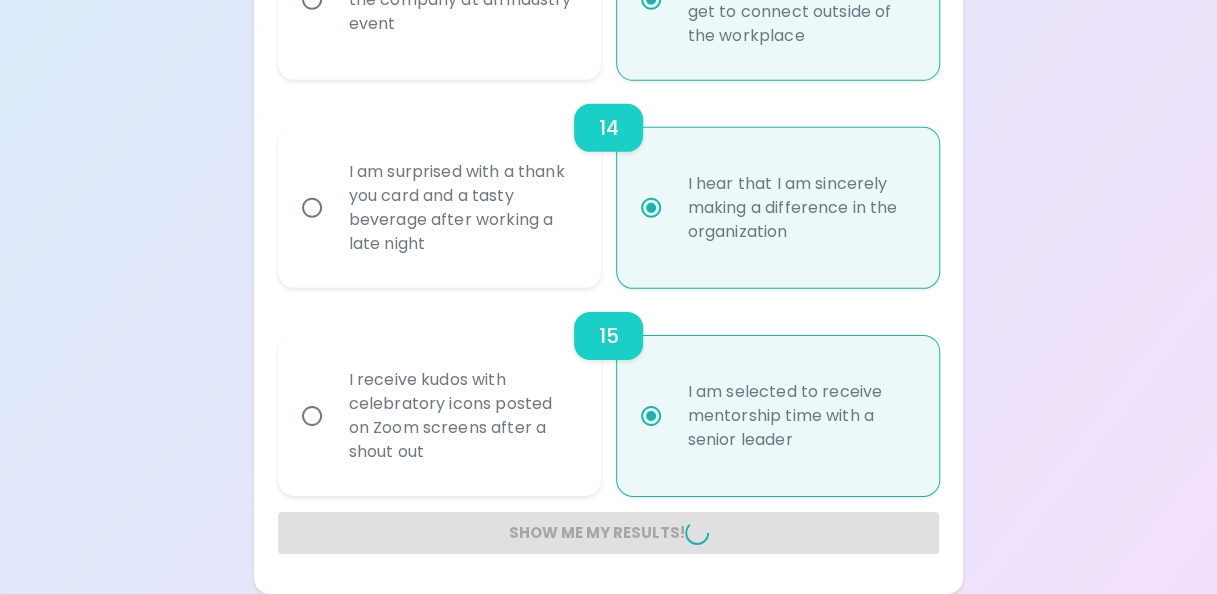 radio on "false" 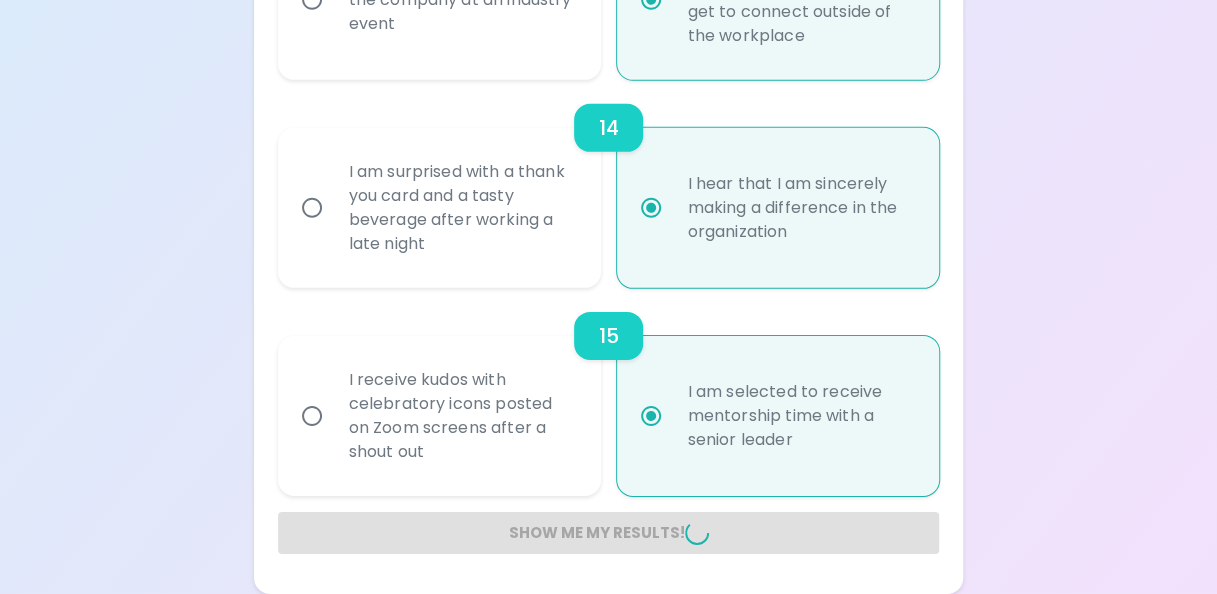 radio on "false" 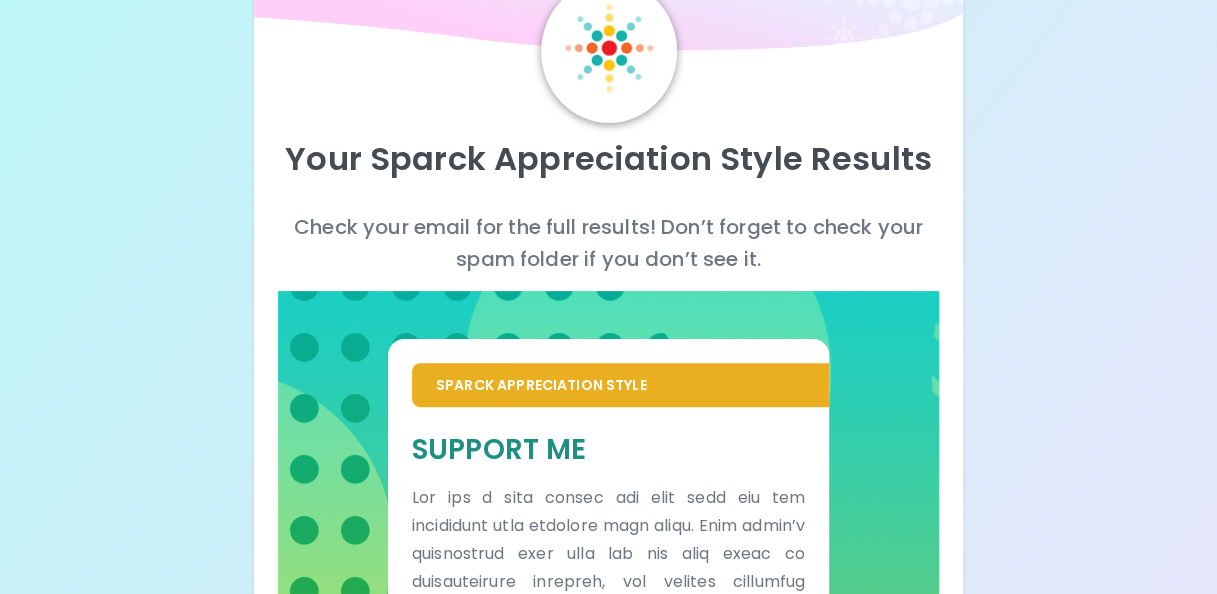scroll, scrollTop: 0, scrollLeft: 0, axis: both 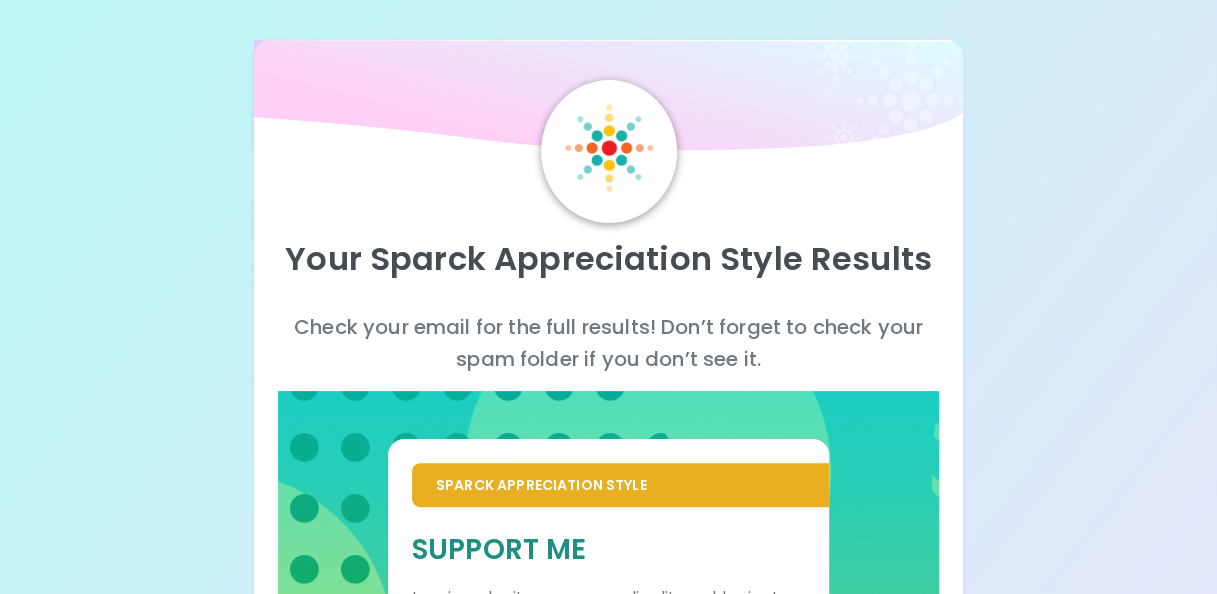 click on "Your Sparck Appreciation Style Results Check your email for the full results! Don’t forget to check your spam folder if you don’t see it. Sparck Appreciation Style Support Me" at bounding box center [608, 700] 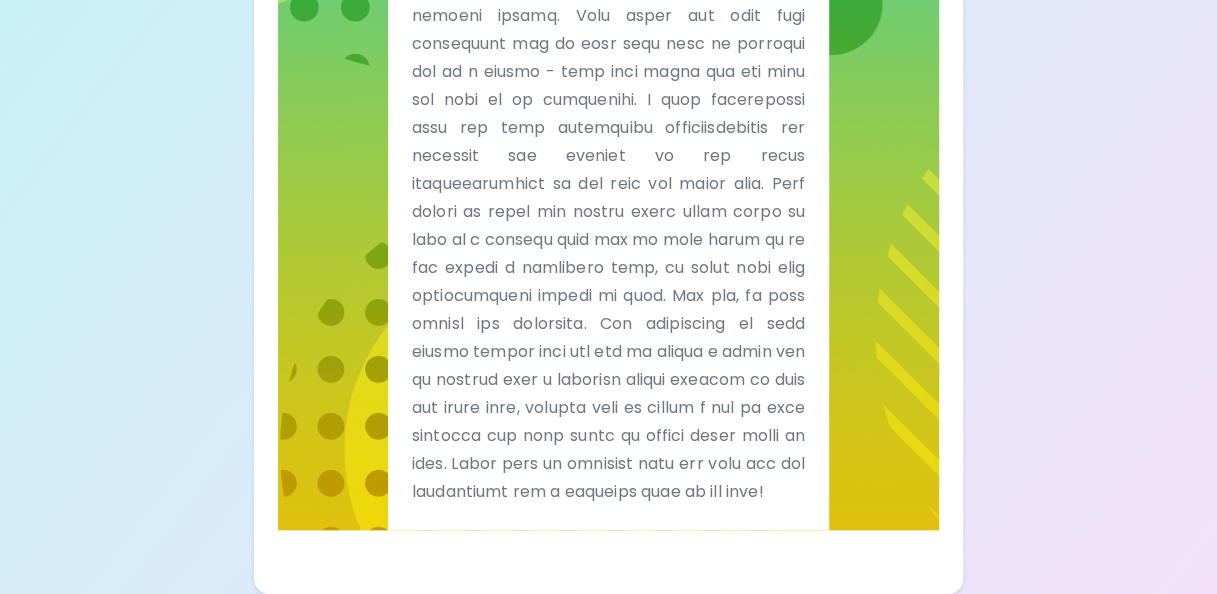 scroll, scrollTop: 834, scrollLeft: 0, axis: vertical 